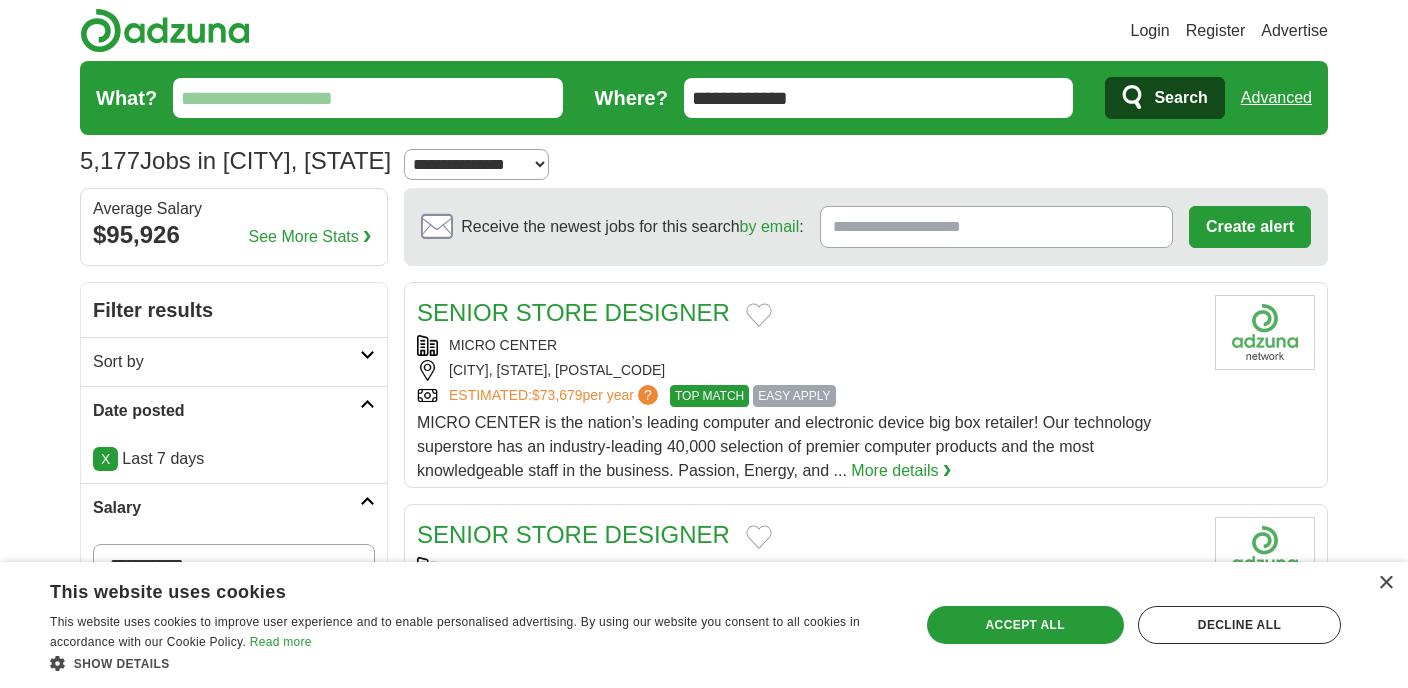scroll, scrollTop: 0, scrollLeft: 0, axis: both 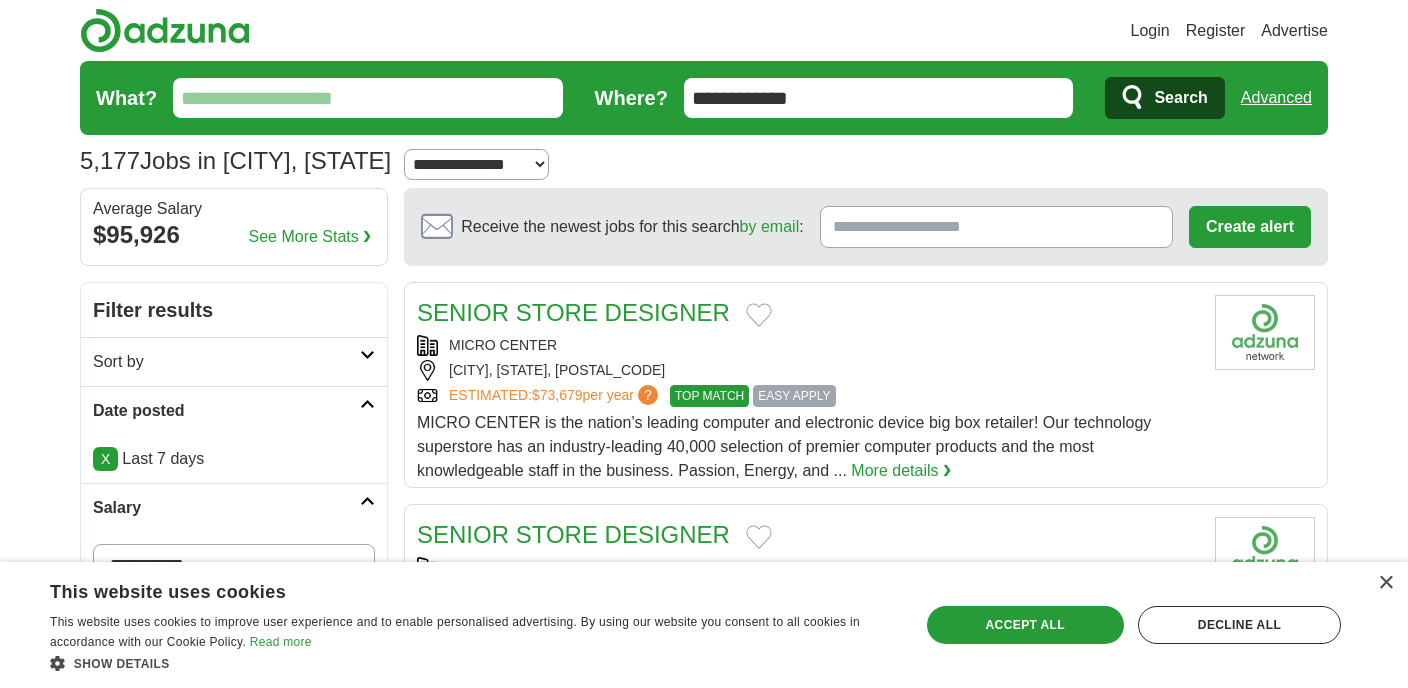 click on "Search" at bounding box center (1180, 98) 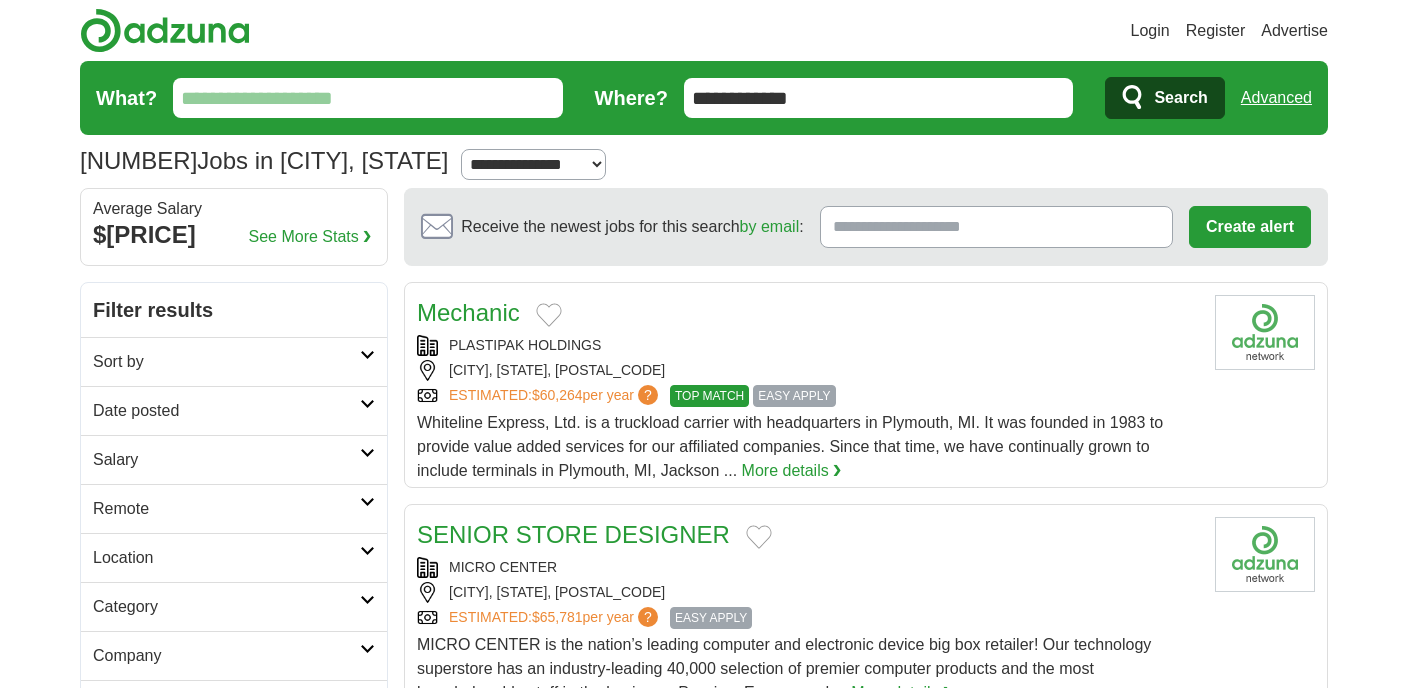 scroll, scrollTop: 0, scrollLeft: 0, axis: both 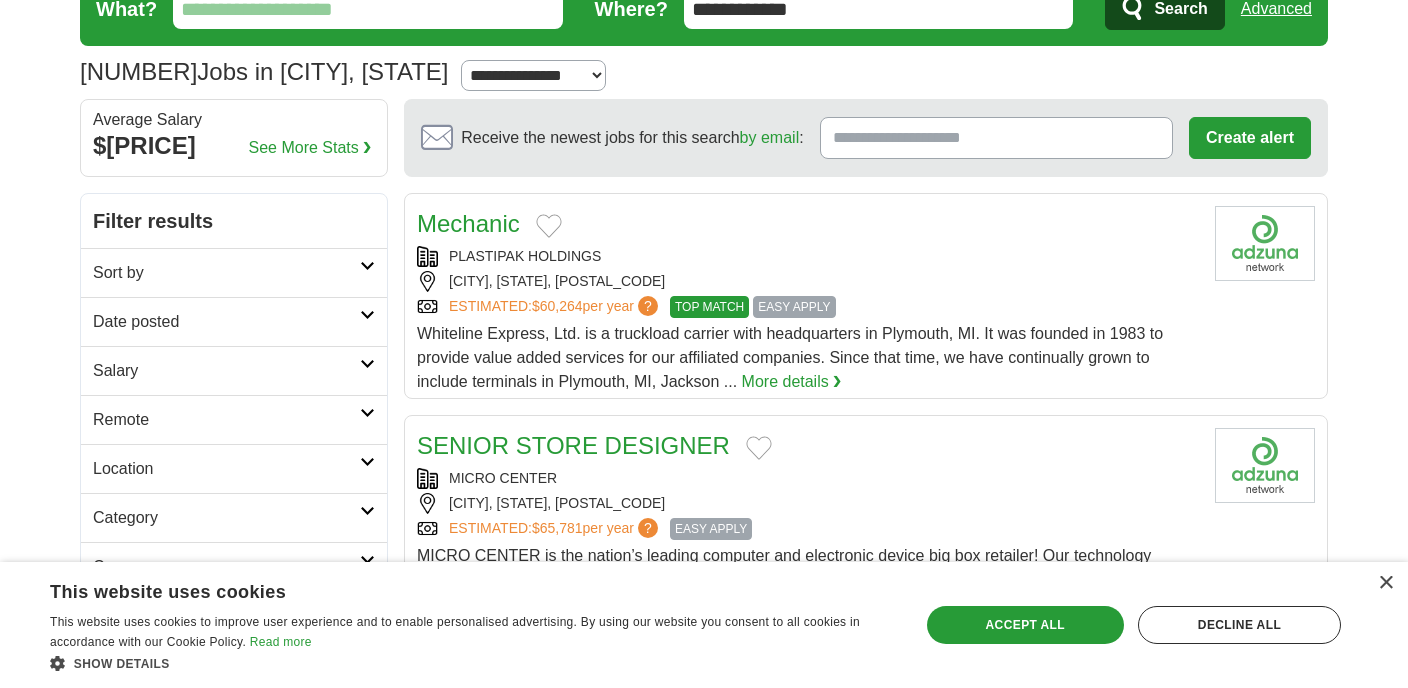 click on "Date posted" at bounding box center (226, 322) 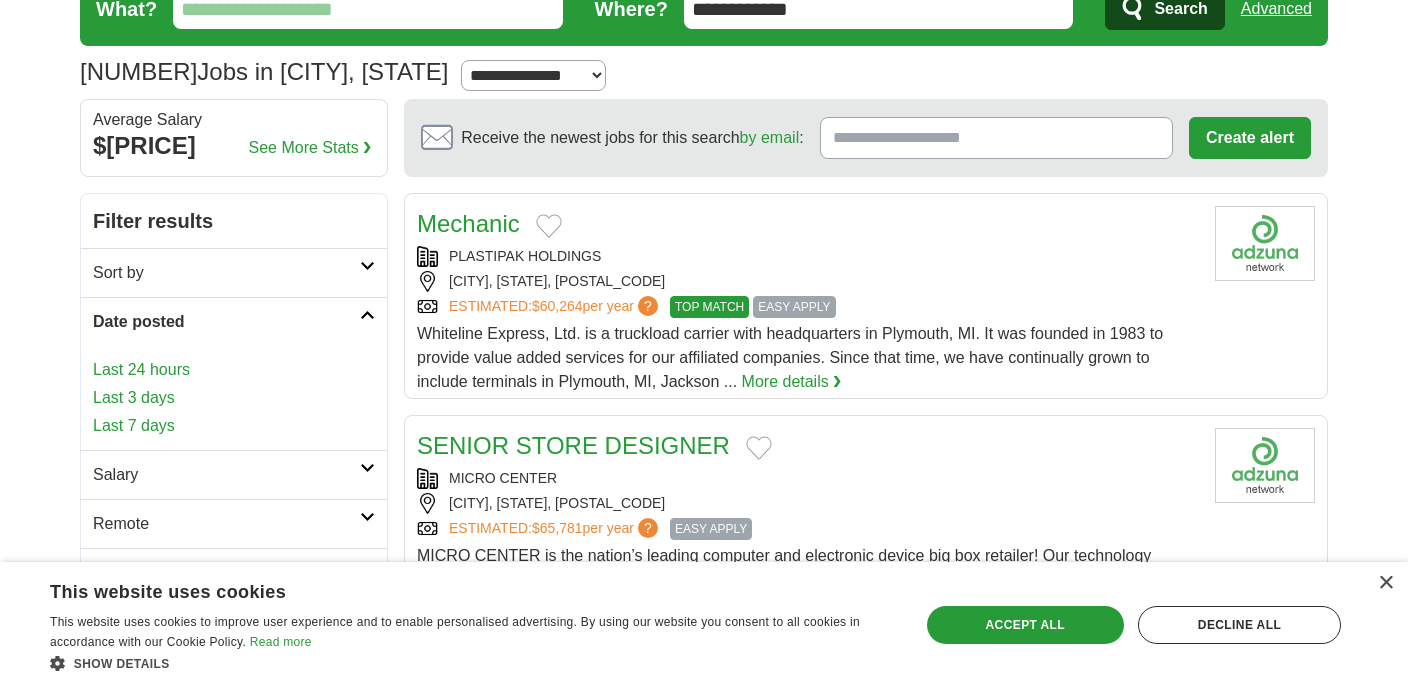 click on "Last 3 days" at bounding box center [234, 398] 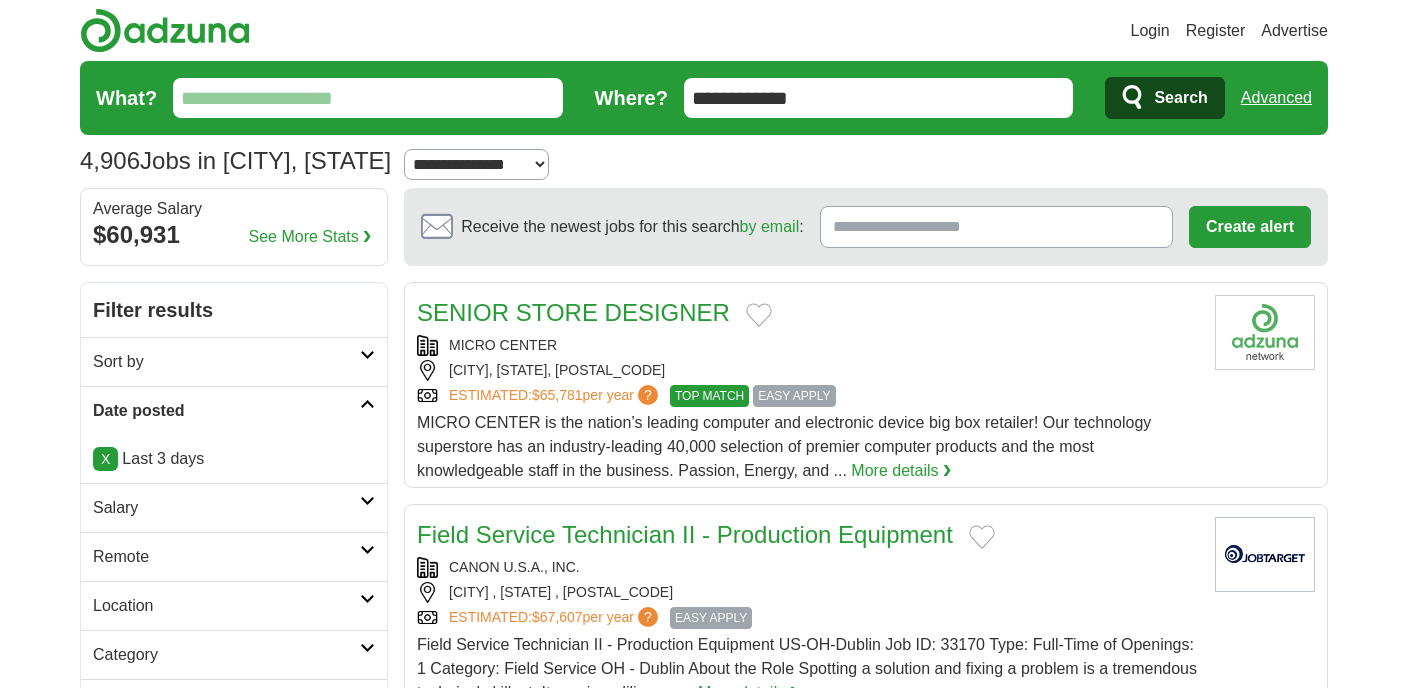 scroll, scrollTop: 0, scrollLeft: 0, axis: both 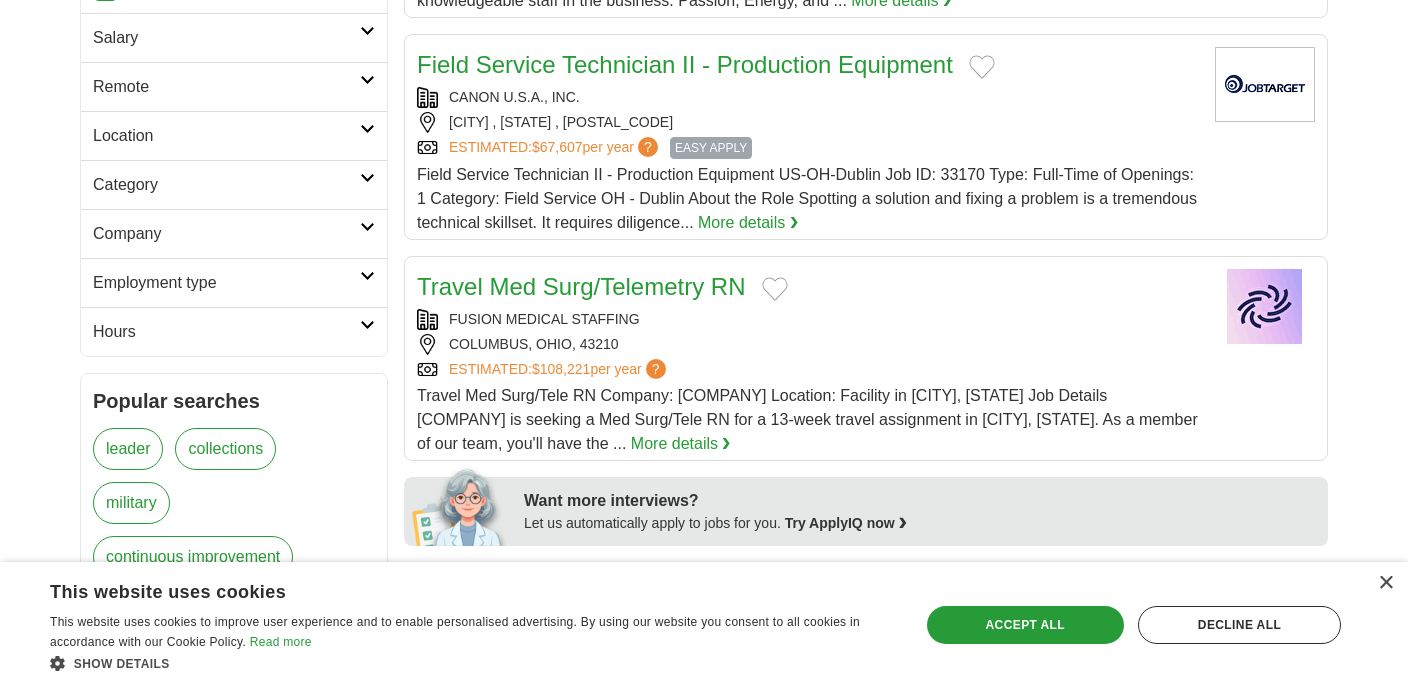click on "Company" at bounding box center [234, 233] 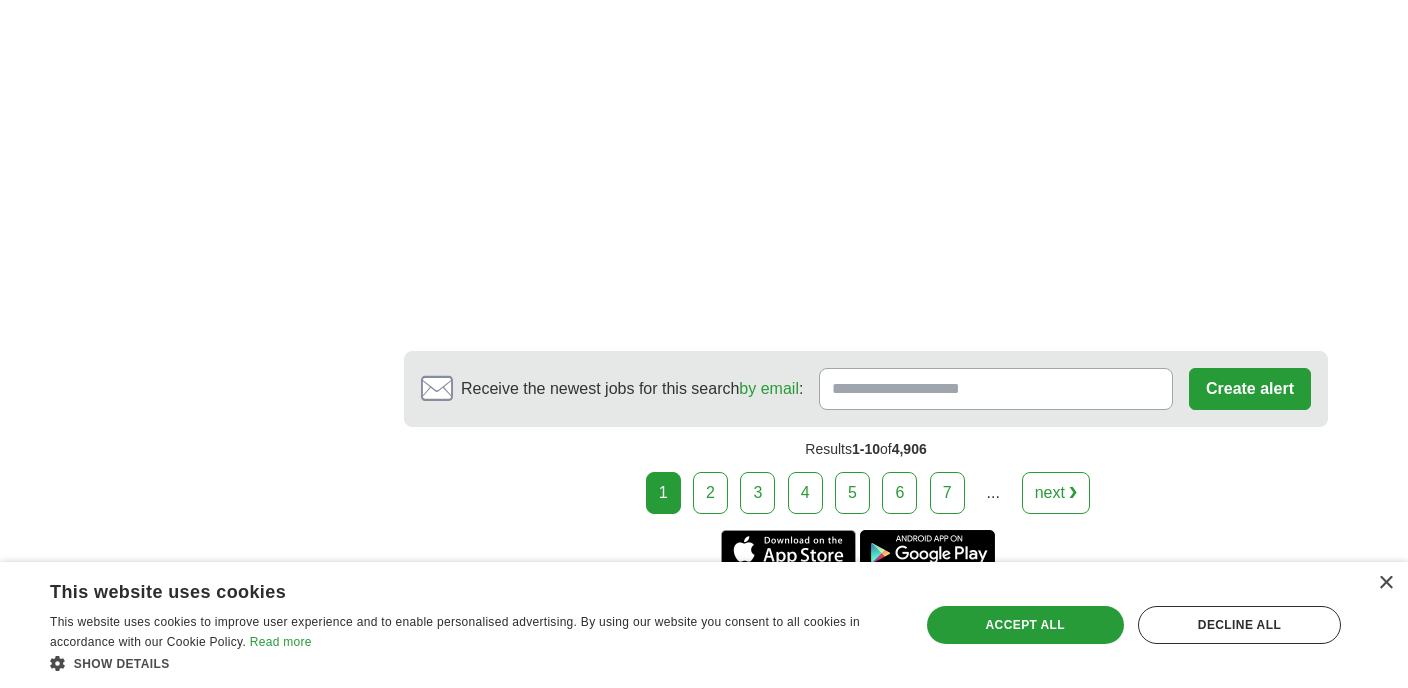 scroll, scrollTop: 3794, scrollLeft: 0, axis: vertical 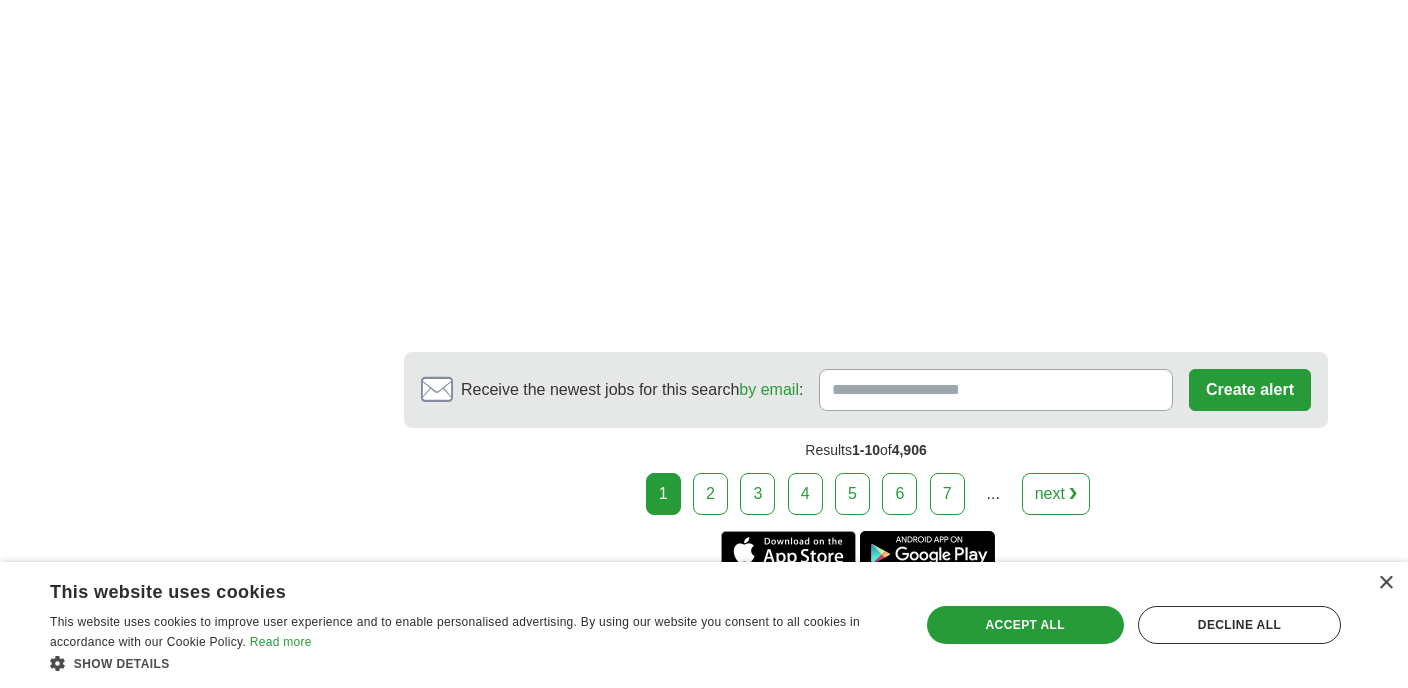 click on "2" at bounding box center (710, 494) 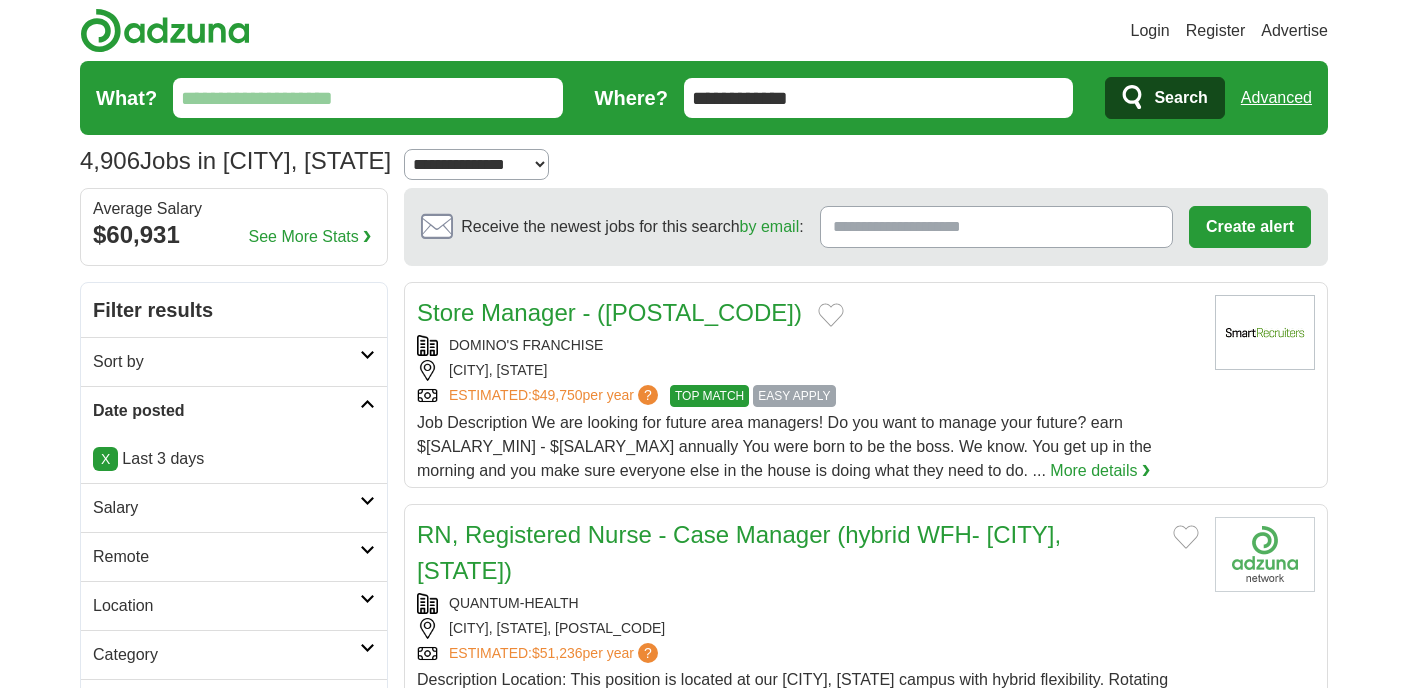 scroll, scrollTop: 0, scrollLeft: 0, axis: both 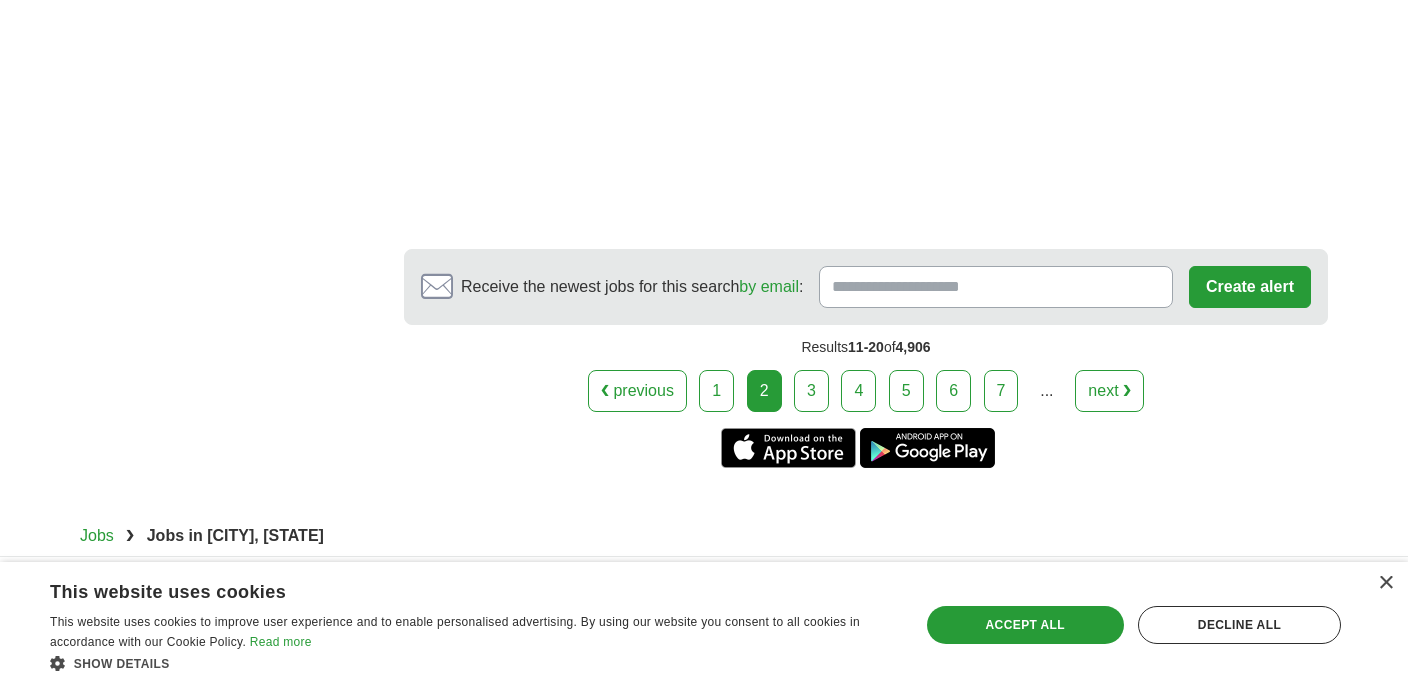 click on "3" at bounding box center [811, 391] 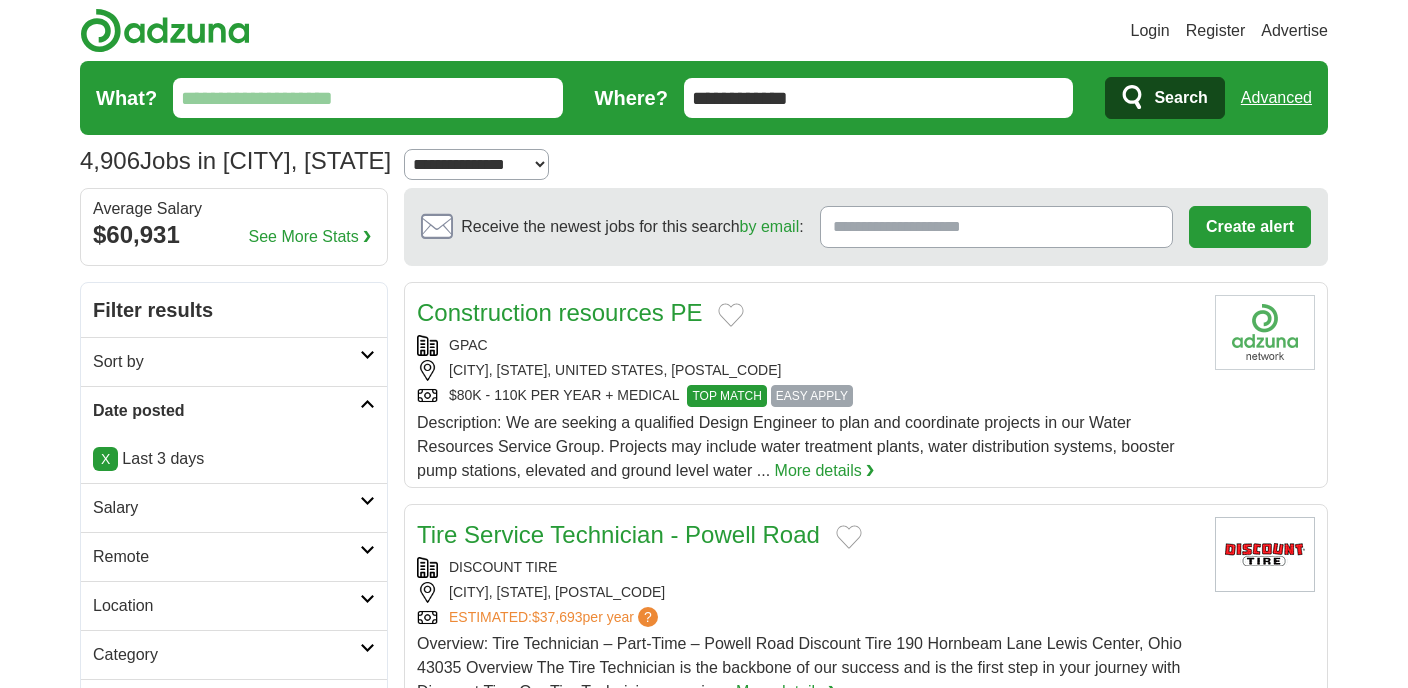 scroll, scrollTop: 0, scrollLeft: 0, axis: both 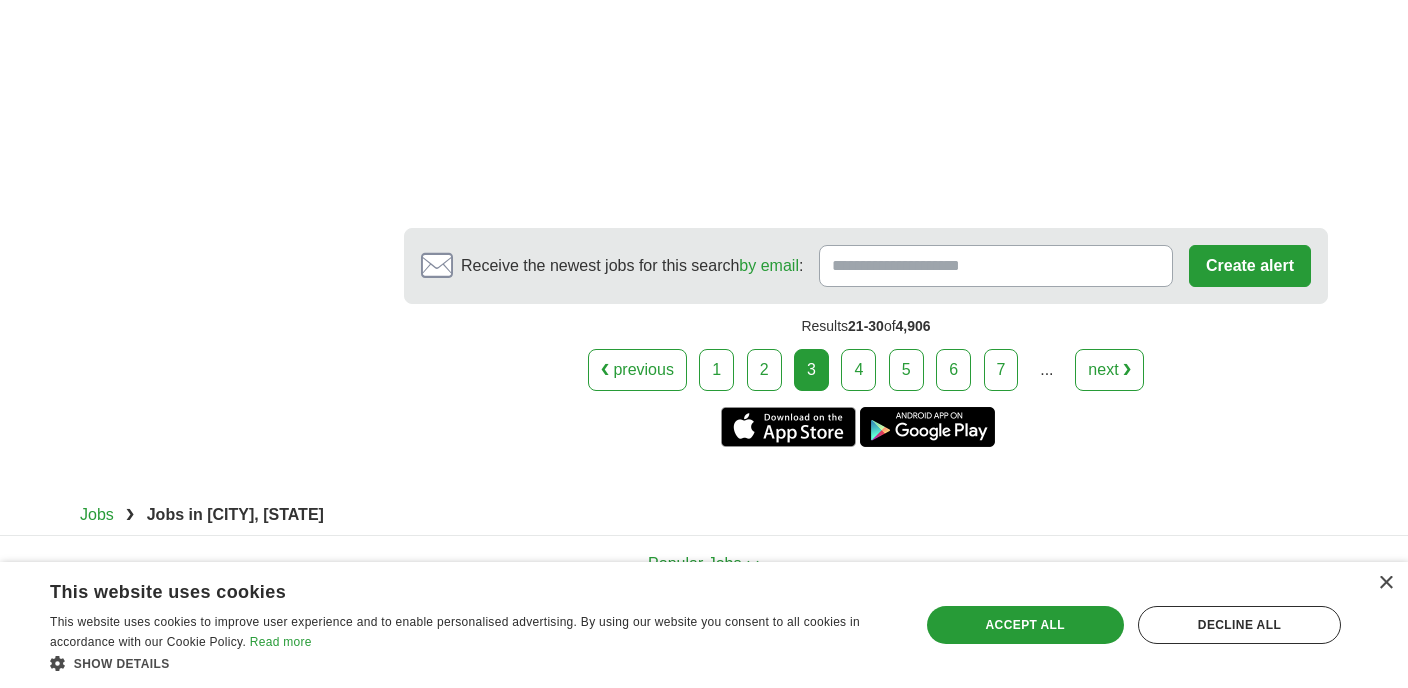 click on "4" at bounding box center (858, 370) 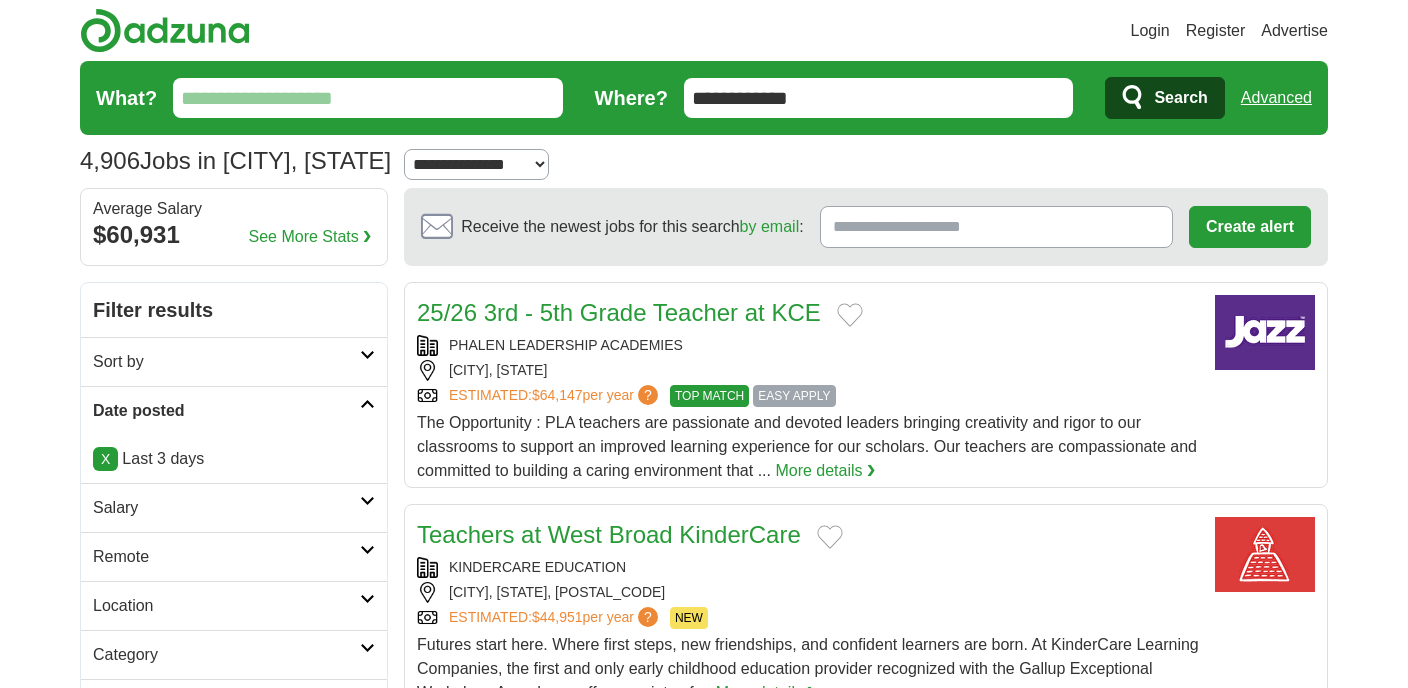 scroll, scrollTop: 0, scrollLeft: 0, axis: both 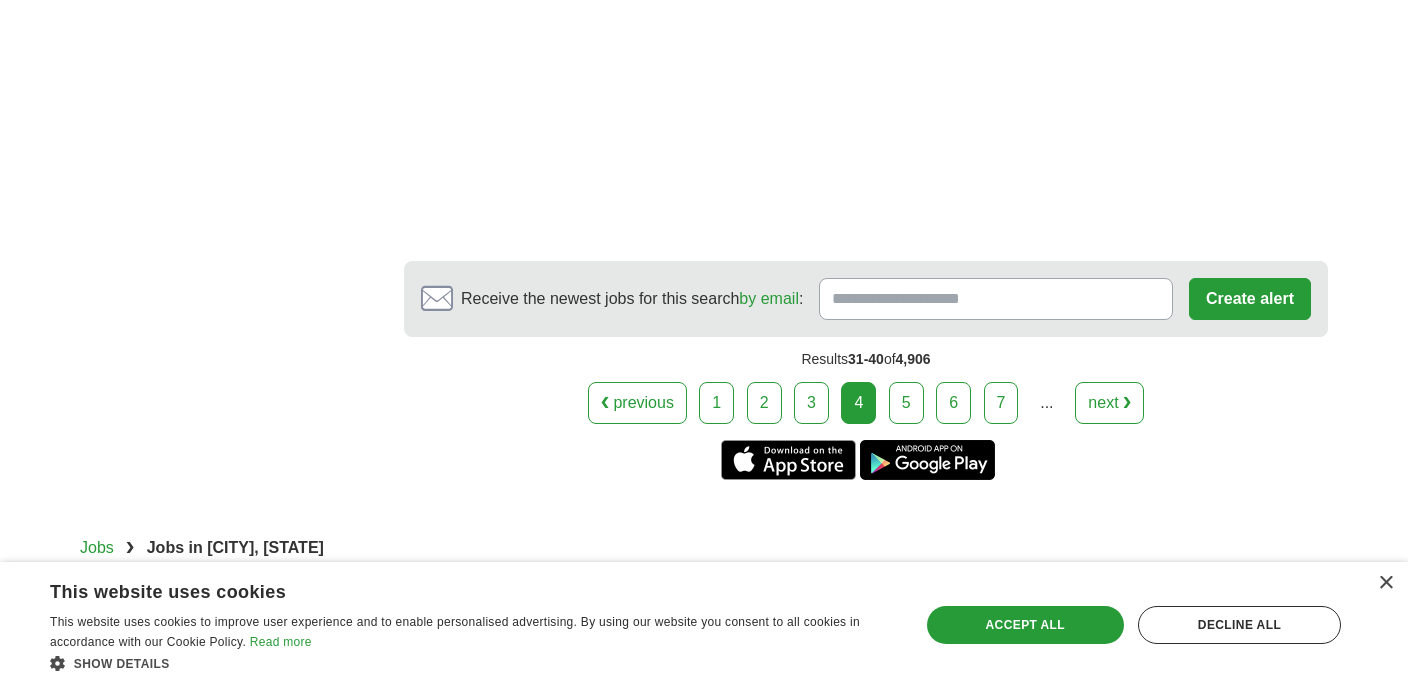 click on "5" at bounding box center [906, 403] 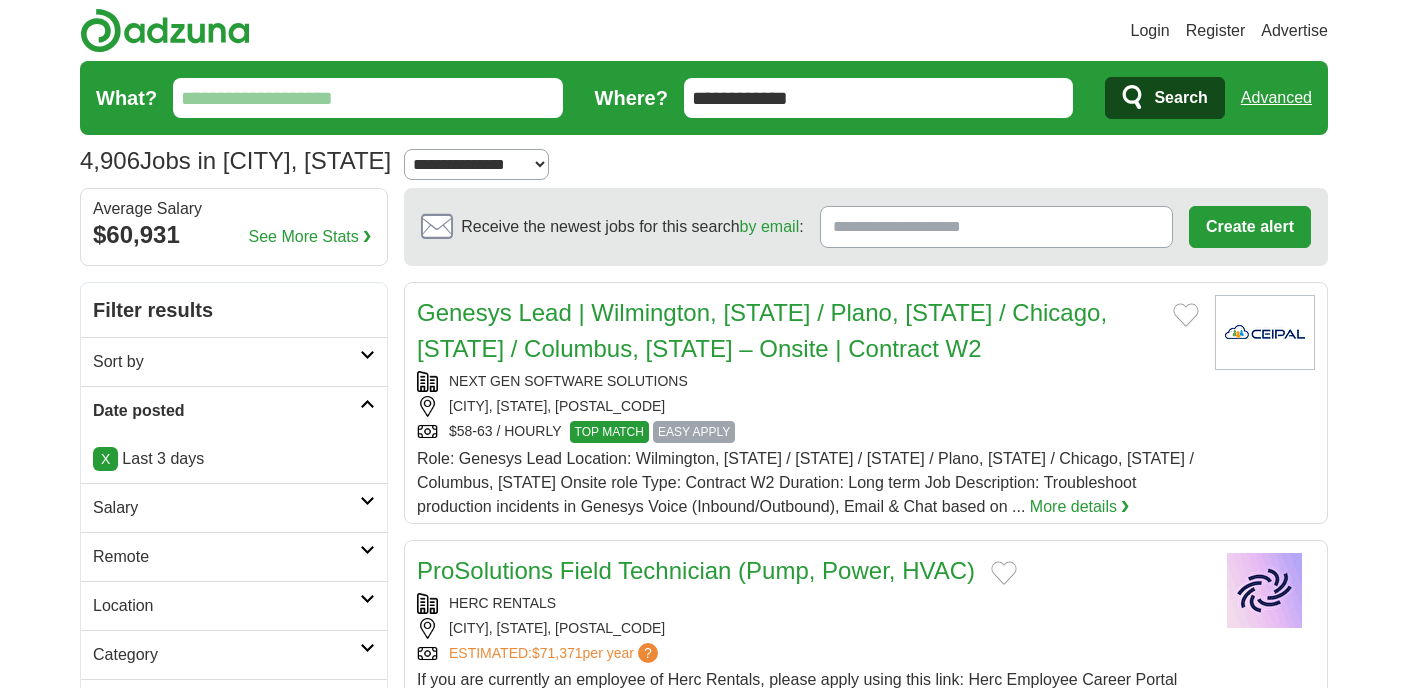 scroll, scrollTop: 0, scrollLeft: 0, axis: both 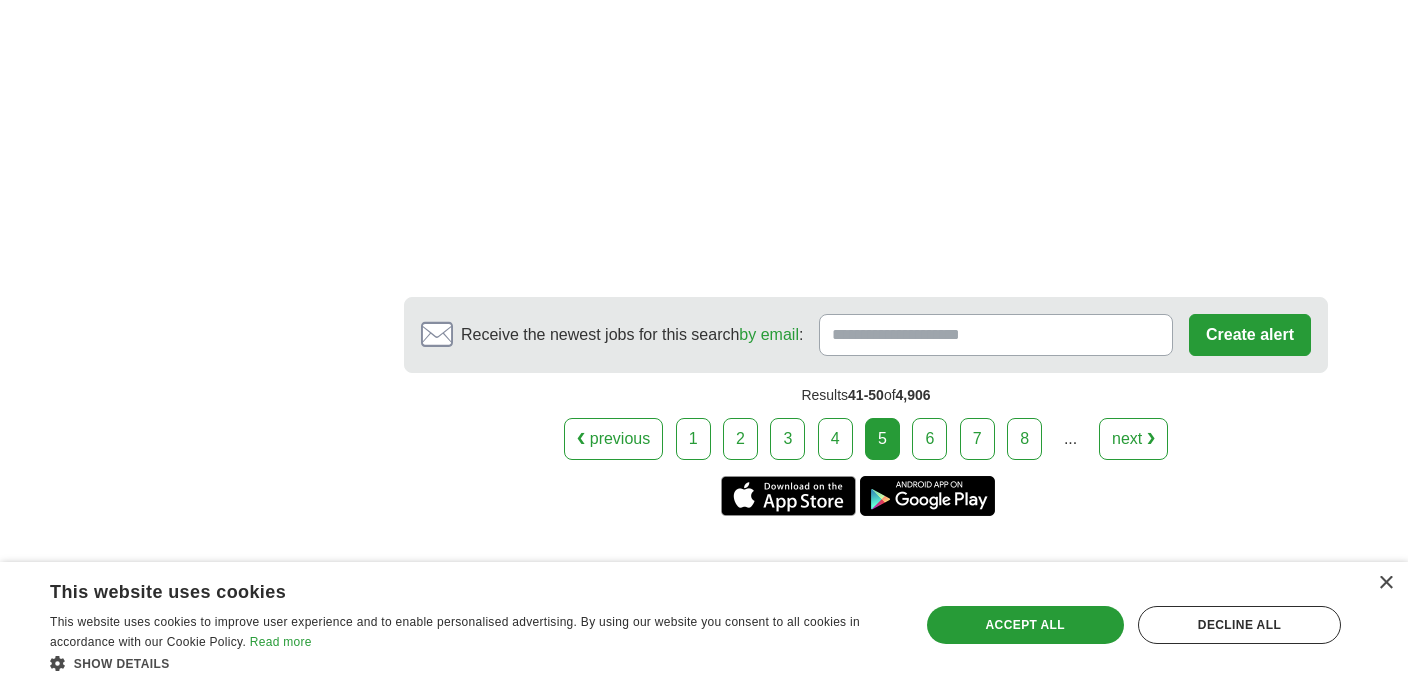 click on "6" at bounding box center [929, 439] 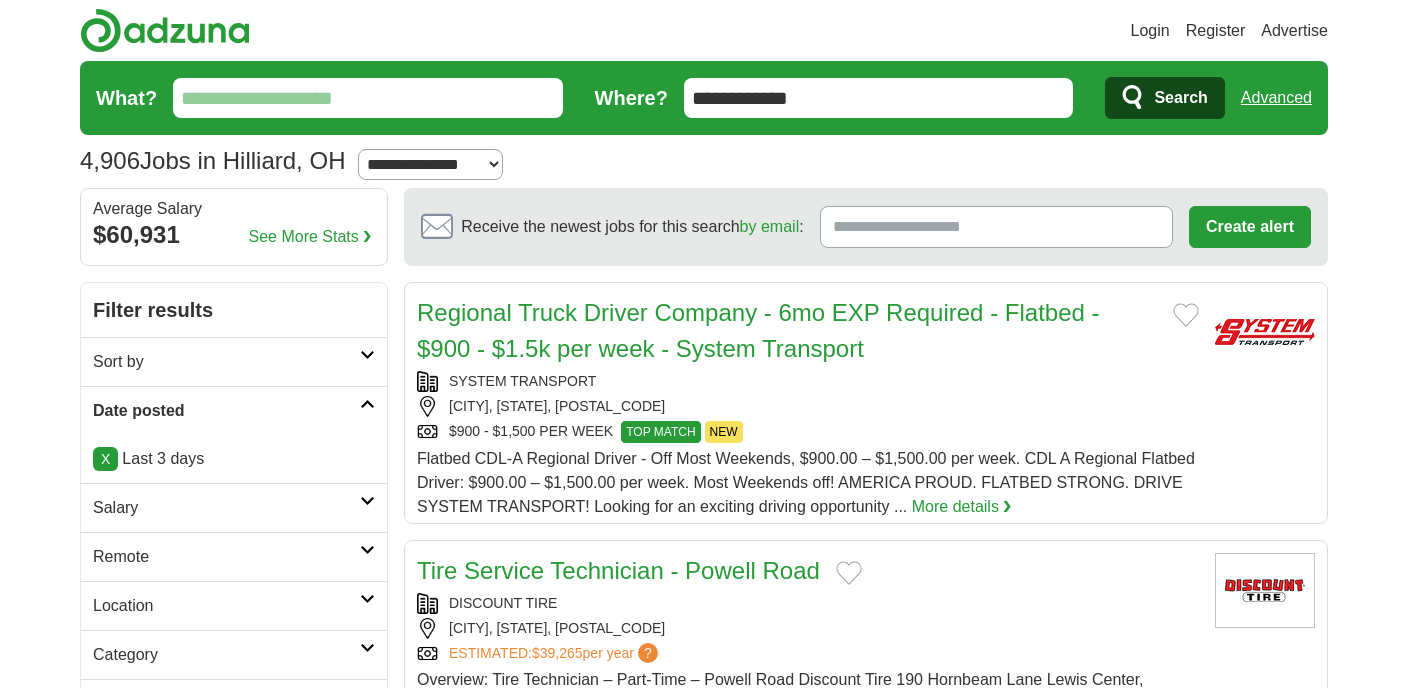 scroll, scrollTop: 0, scrollLeft: 0, axis: both 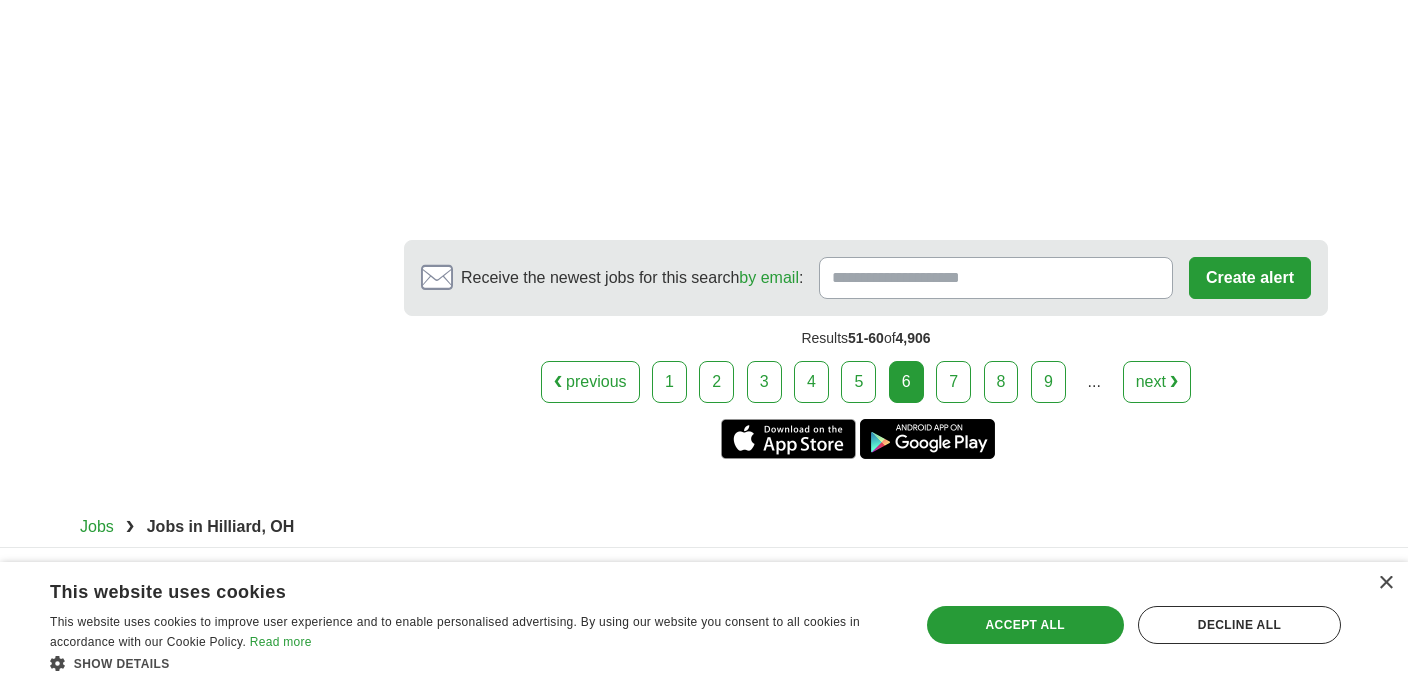 click on "7" at bounding box center (953, 382) 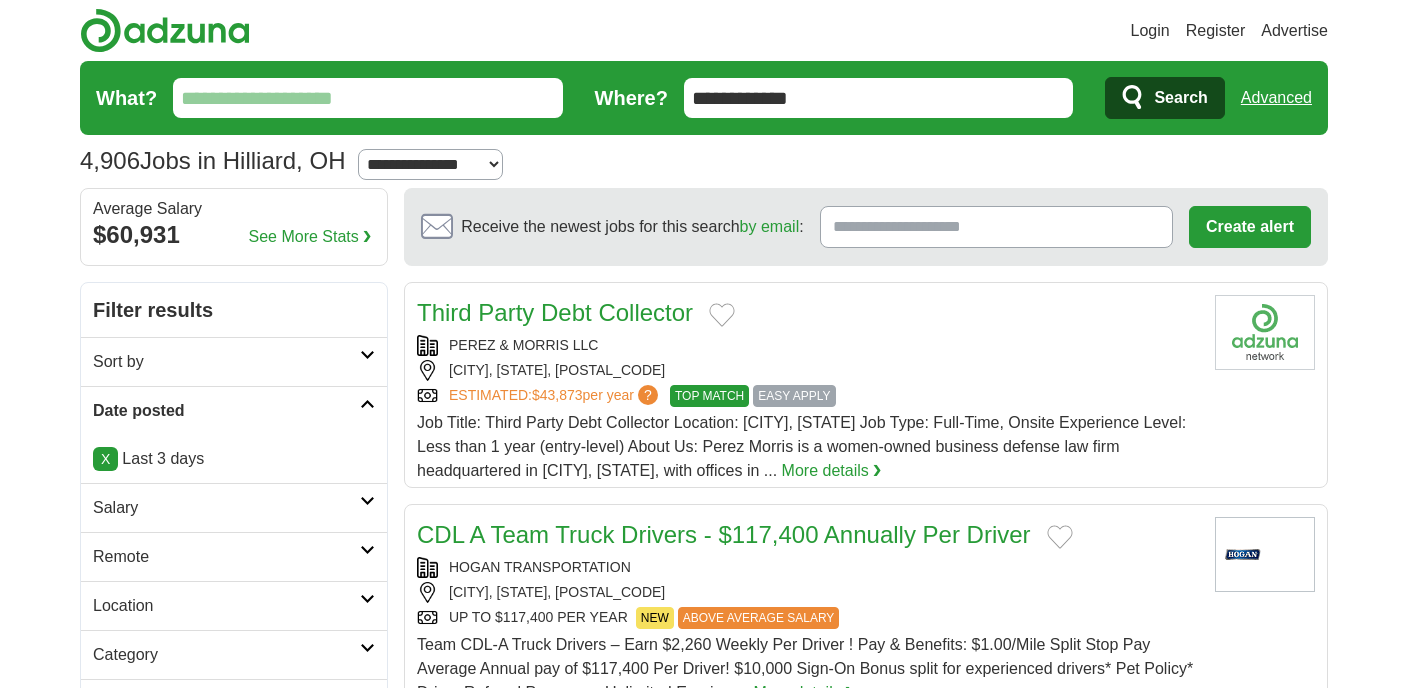 scroll, scrollTop: 0, scrollLeft: 0, axis: both 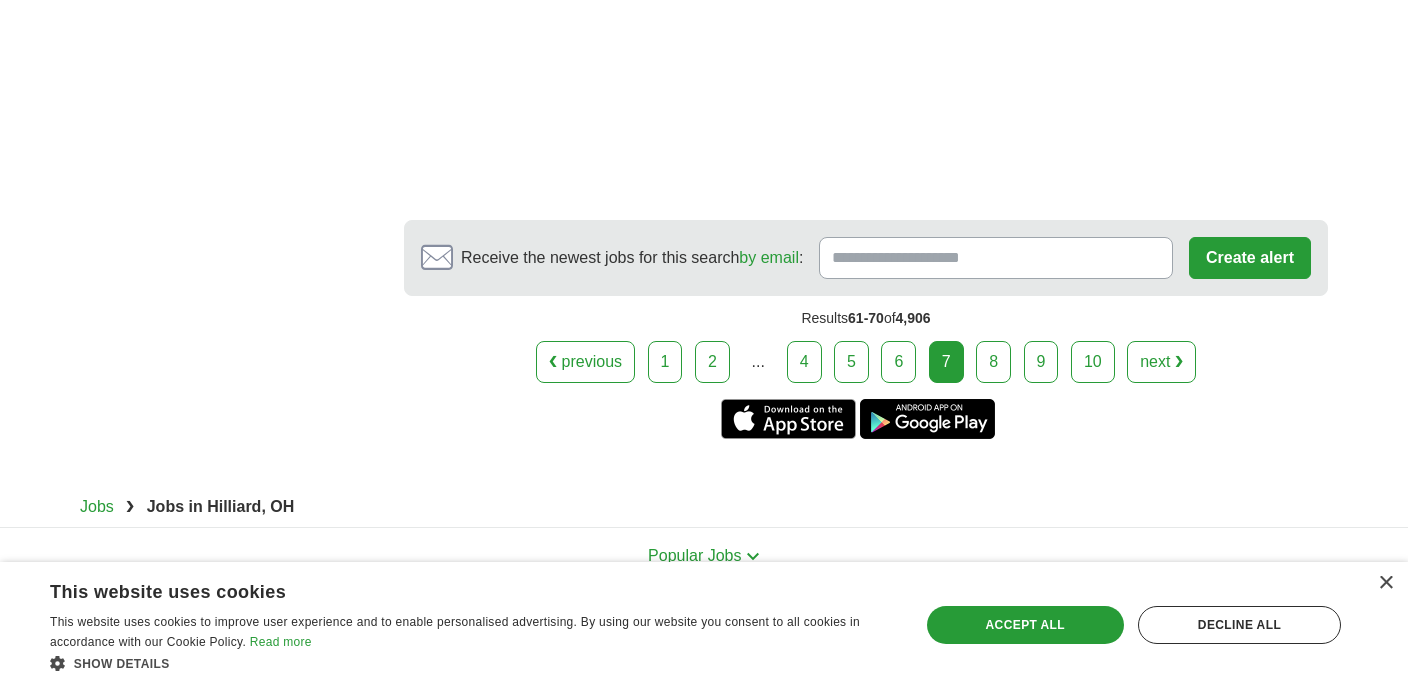 click on "8" at bounding box center (993, 362) 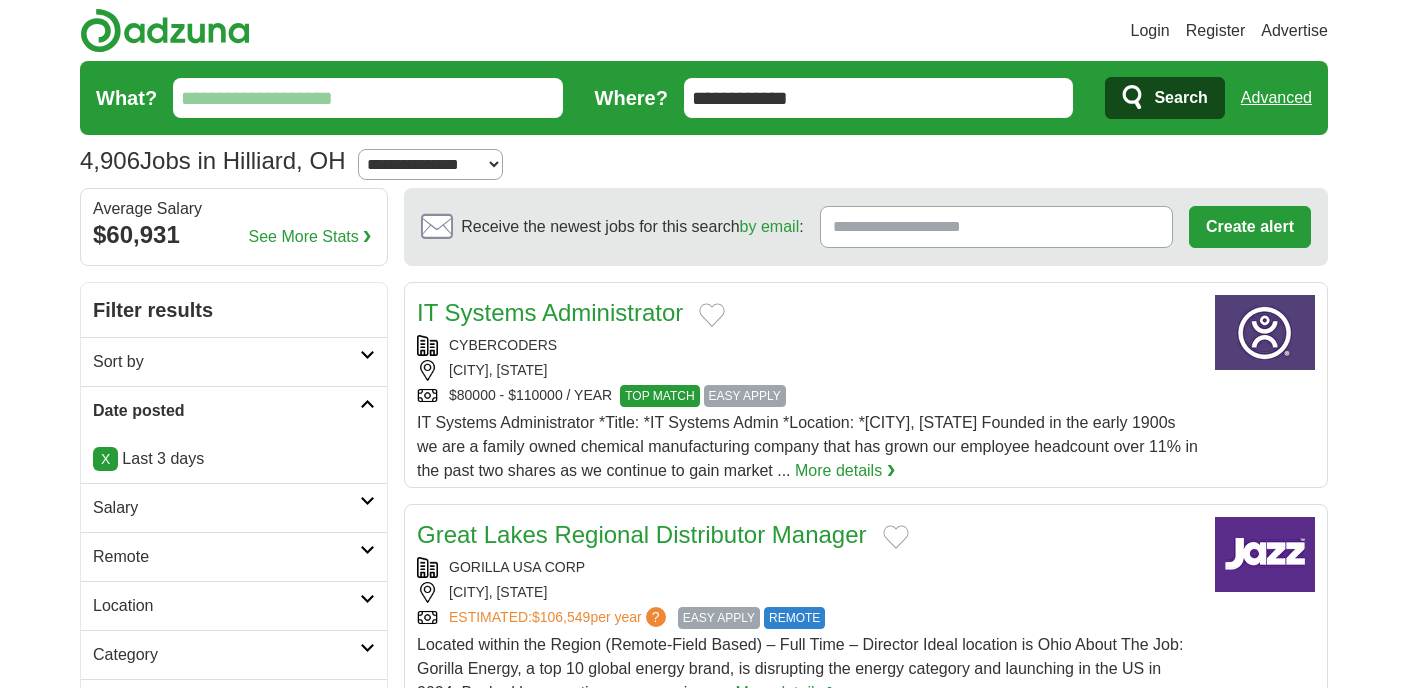 scroll, scrollTop: 0, scrollLeft: 0, axis: both 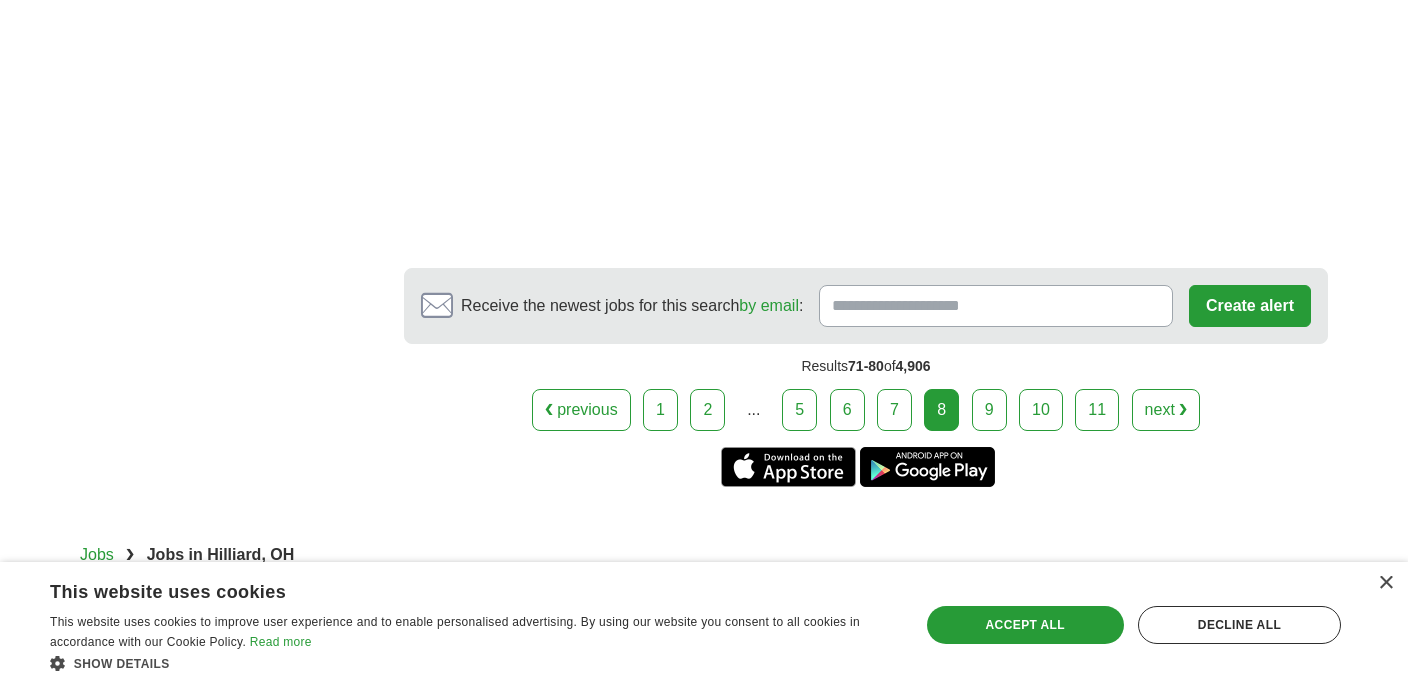 click on "9" at bounding box center (989, 410) 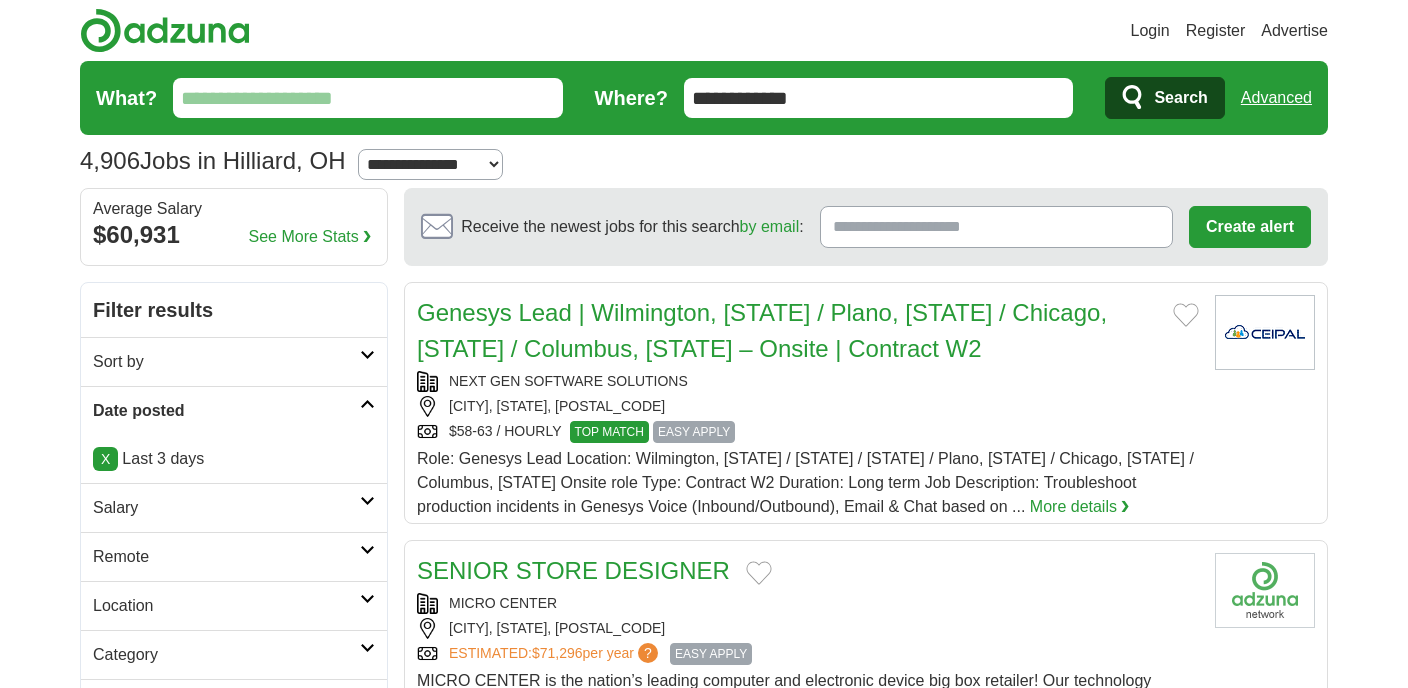 scroll, scrollTop: 0, scrollLeft: 0, axis: both 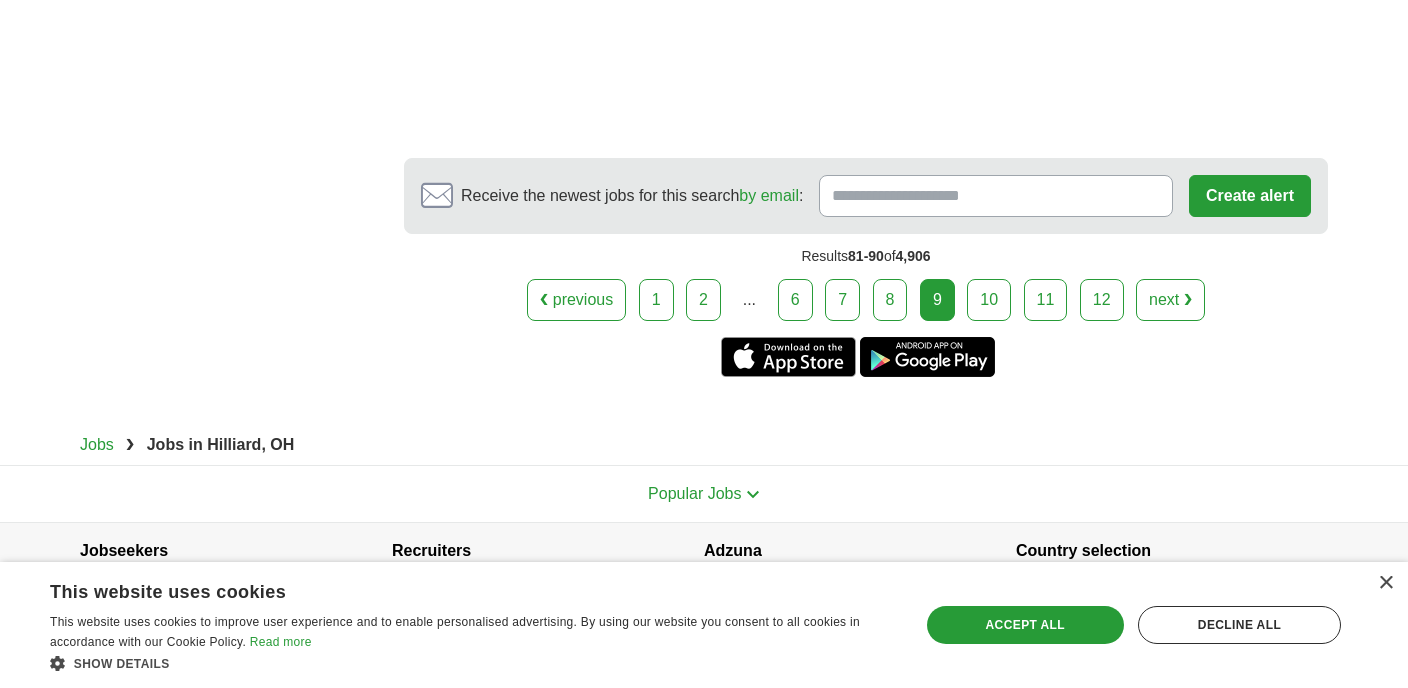 click on "10" at bounding box center (989, 300) 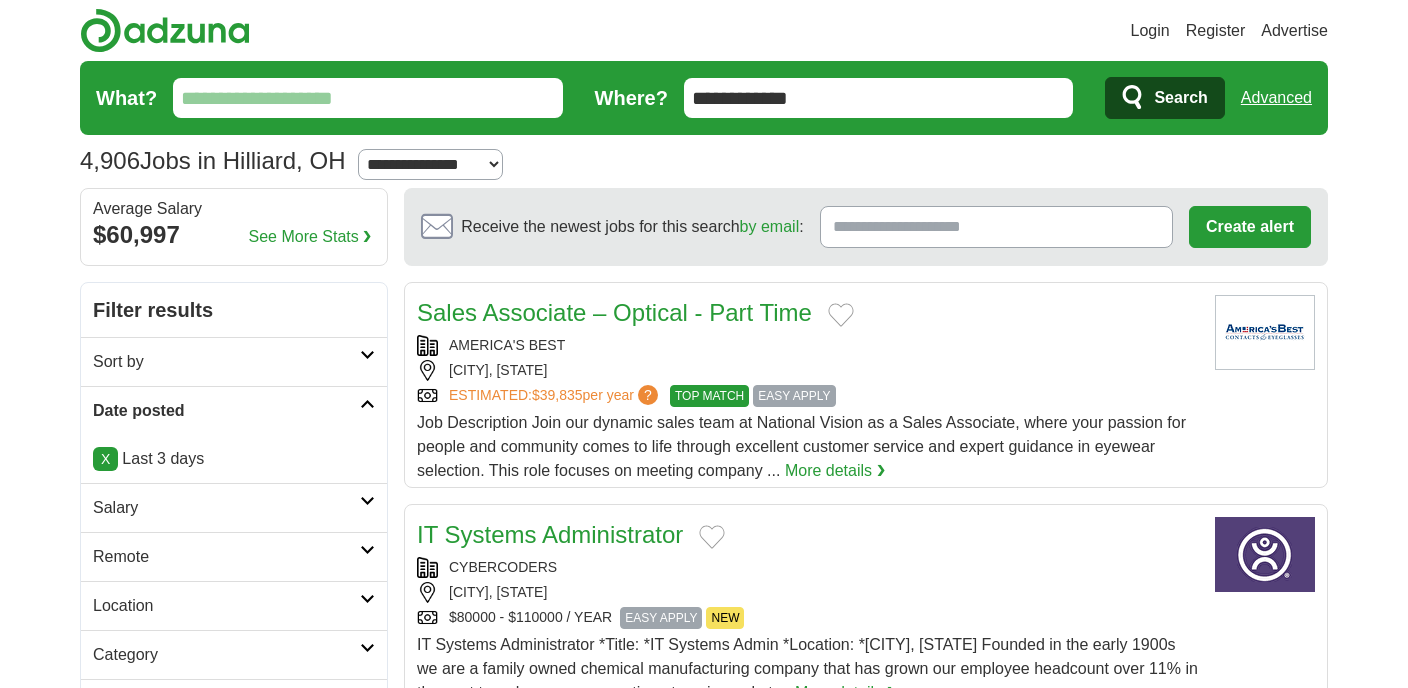 scroll, scrollTop: 0, scrollLeft: 0, axis: both 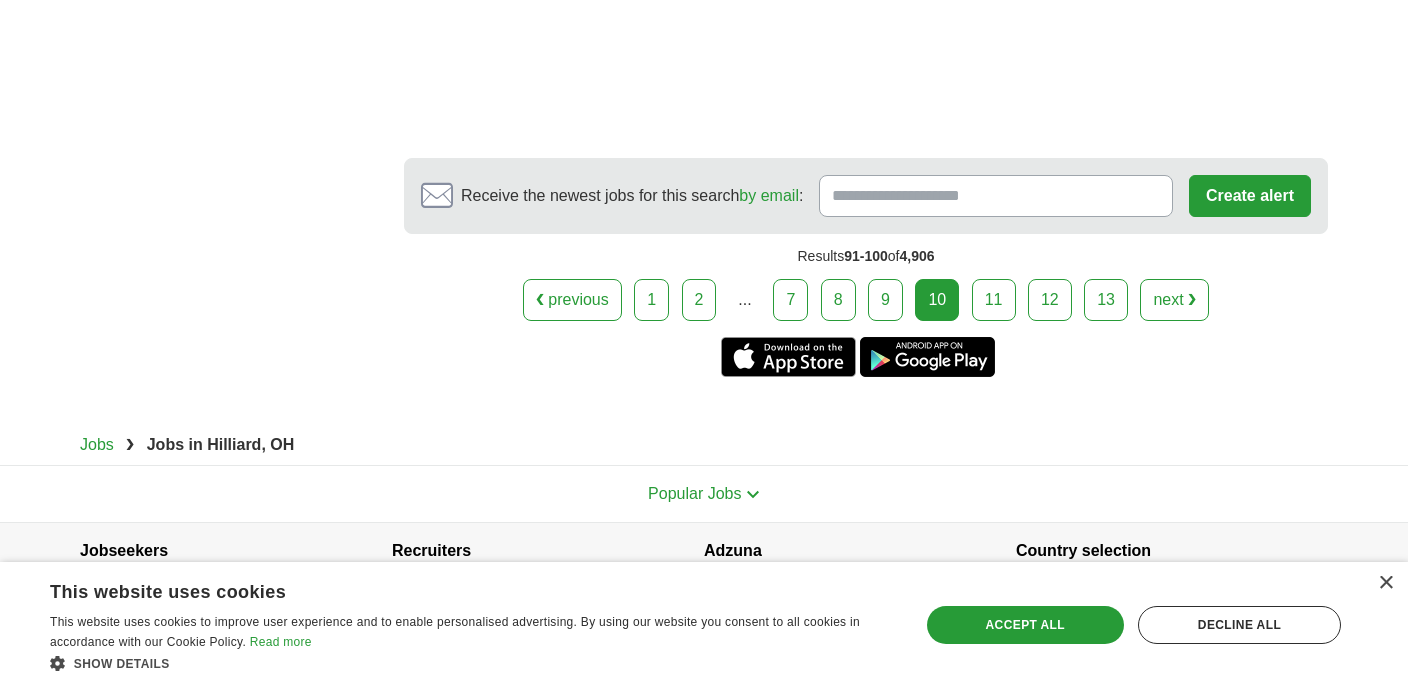 click on "11" at bounding box center [994, 300] 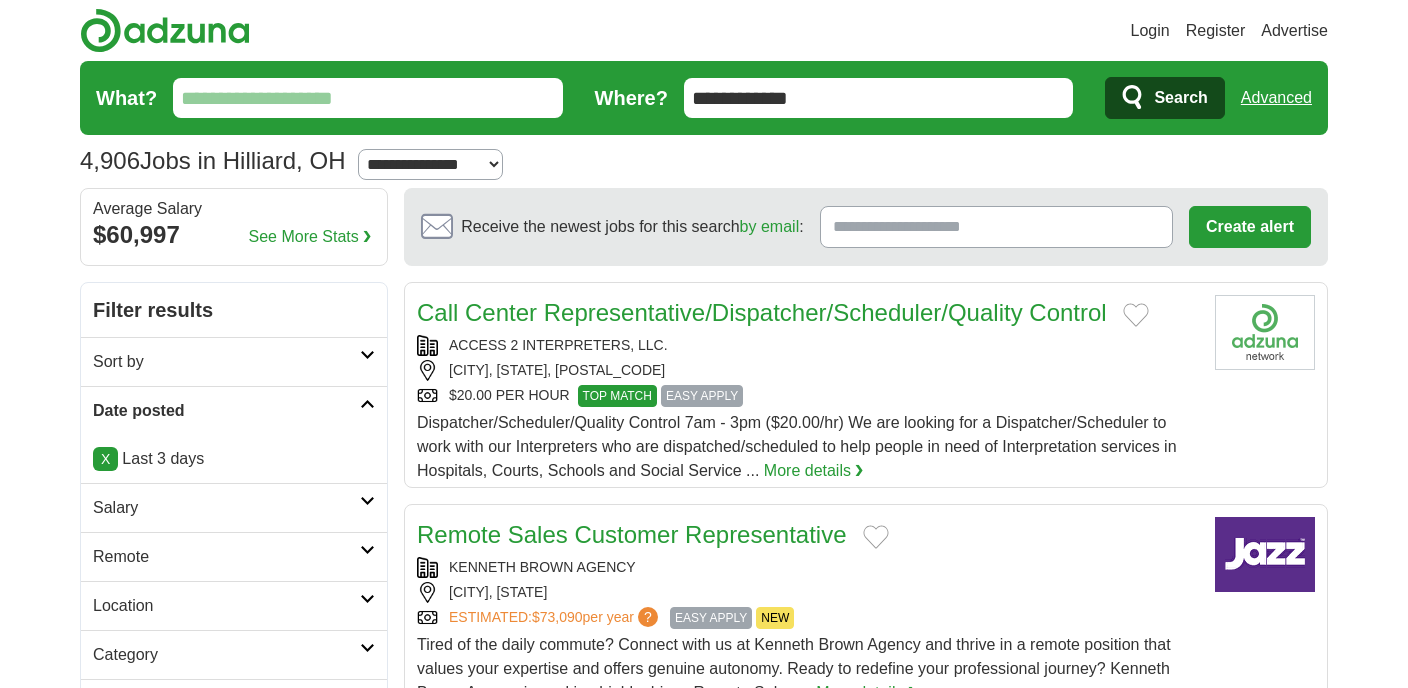 scroll, scrollTop: 0, scrollLeft: 0, axis: both 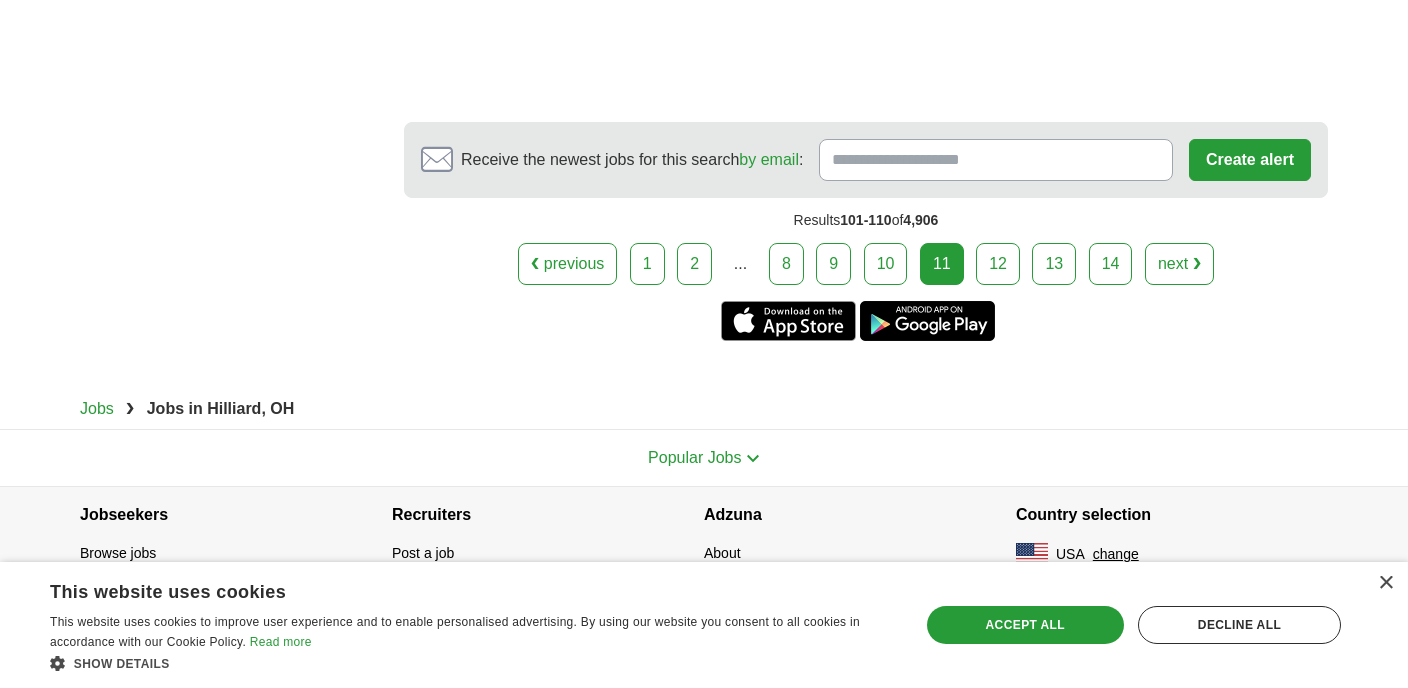 click on "12" at bounding box center (998, 264) 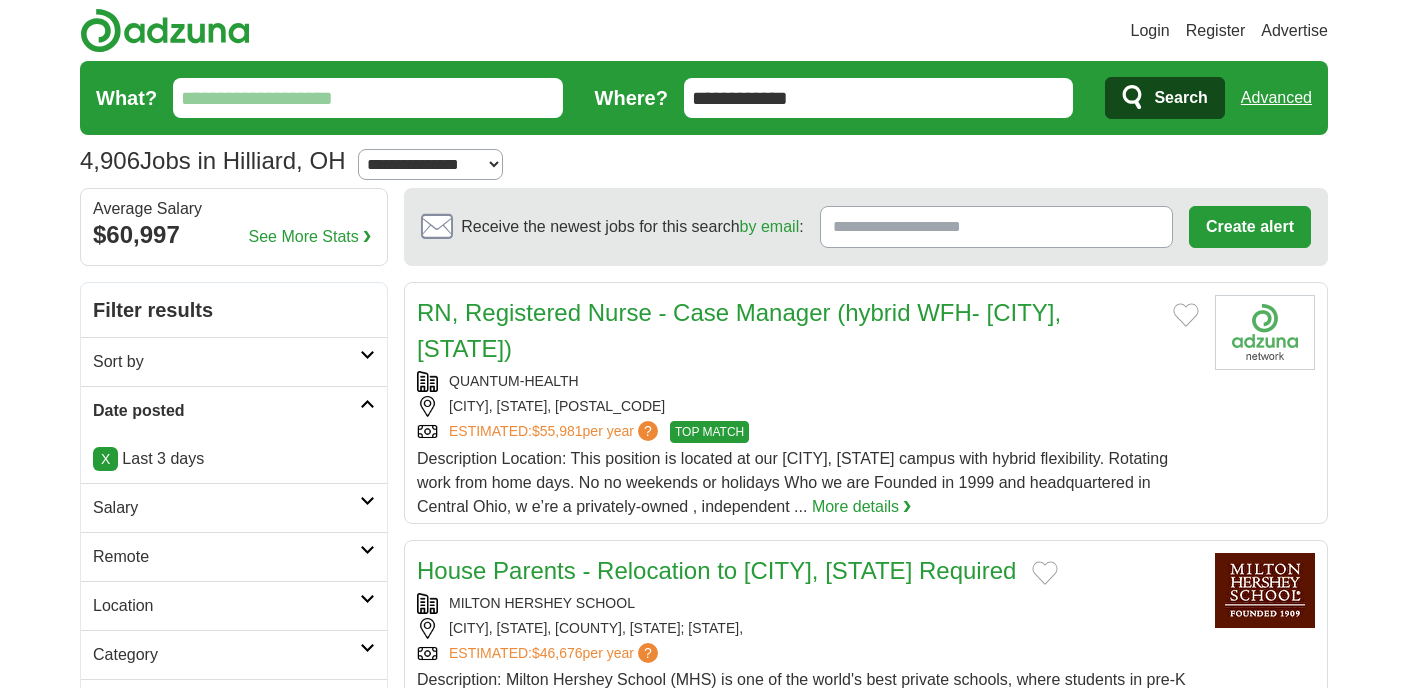 scroll, scrollTop: 0, scrollLeft: 0, axis: both 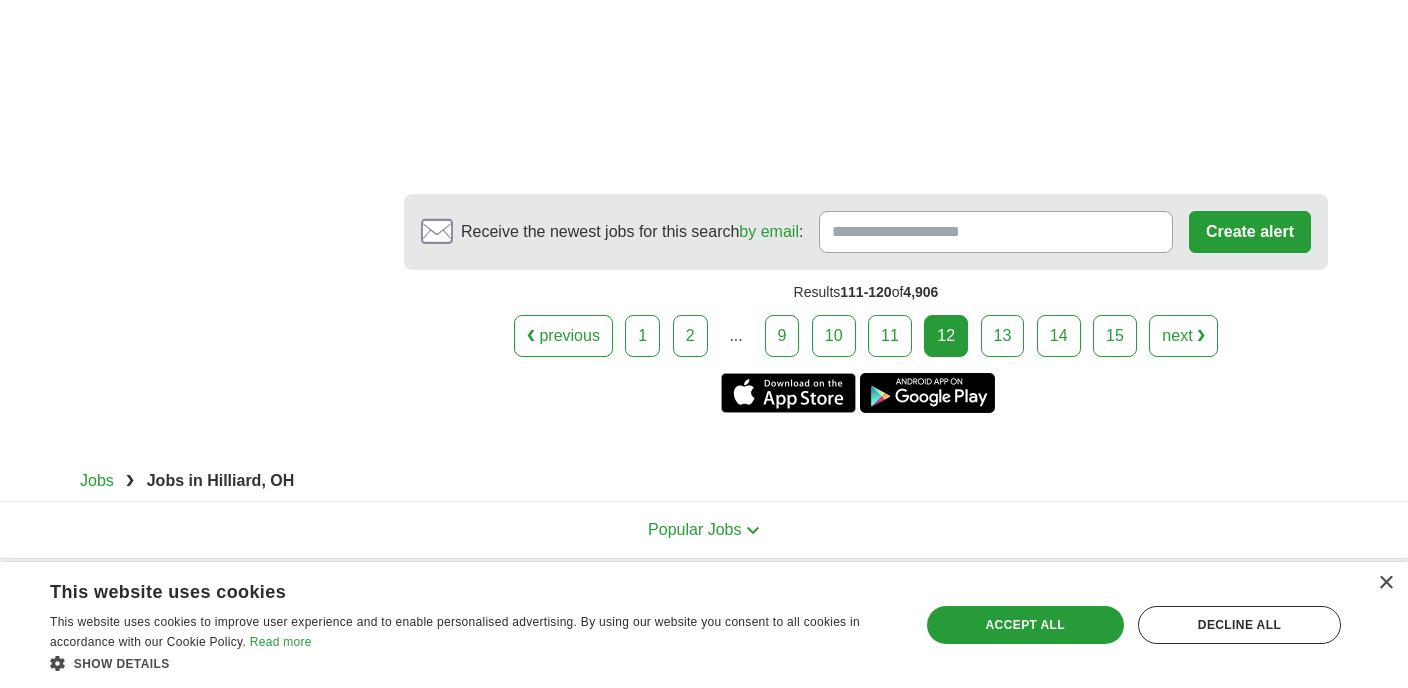 click on "❮ previous
1
2
...
9
10
11
12
next ❯" at bounding box center [866, 336] 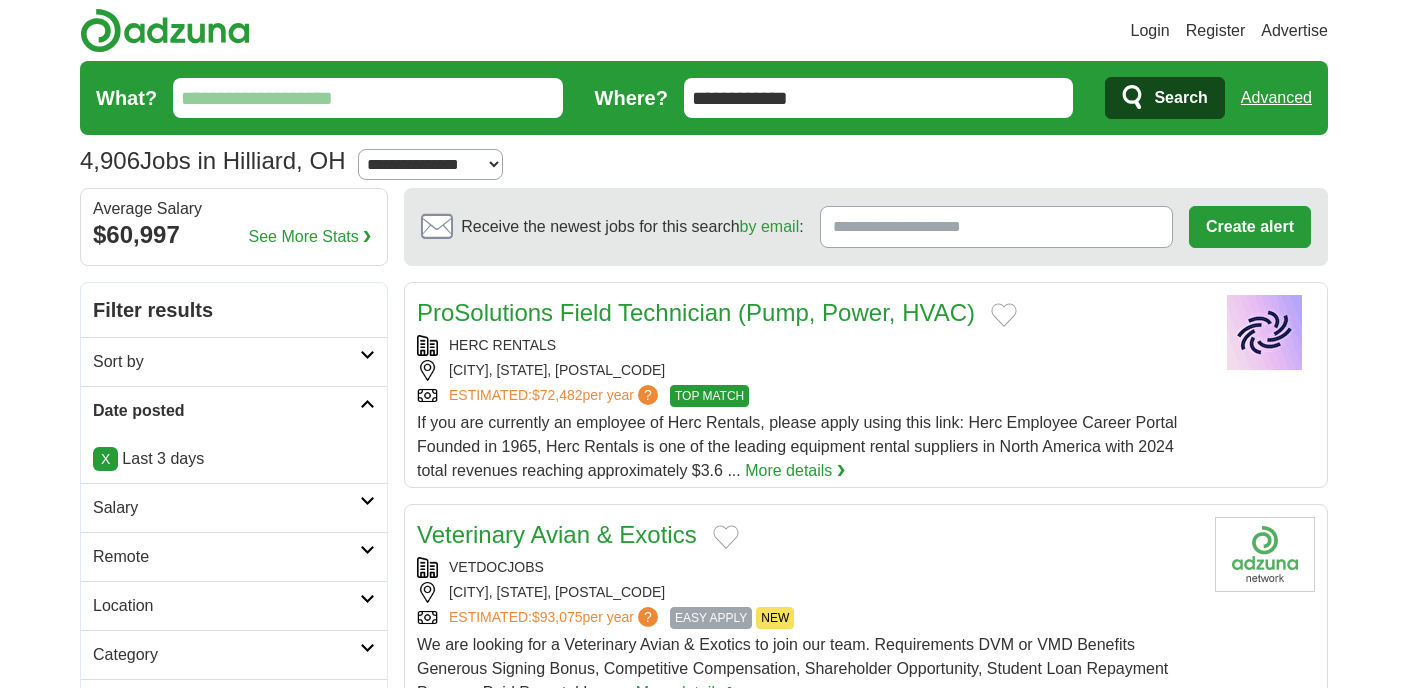 scroll, scrollTop: 0, scrollLeft: 0, axis: both 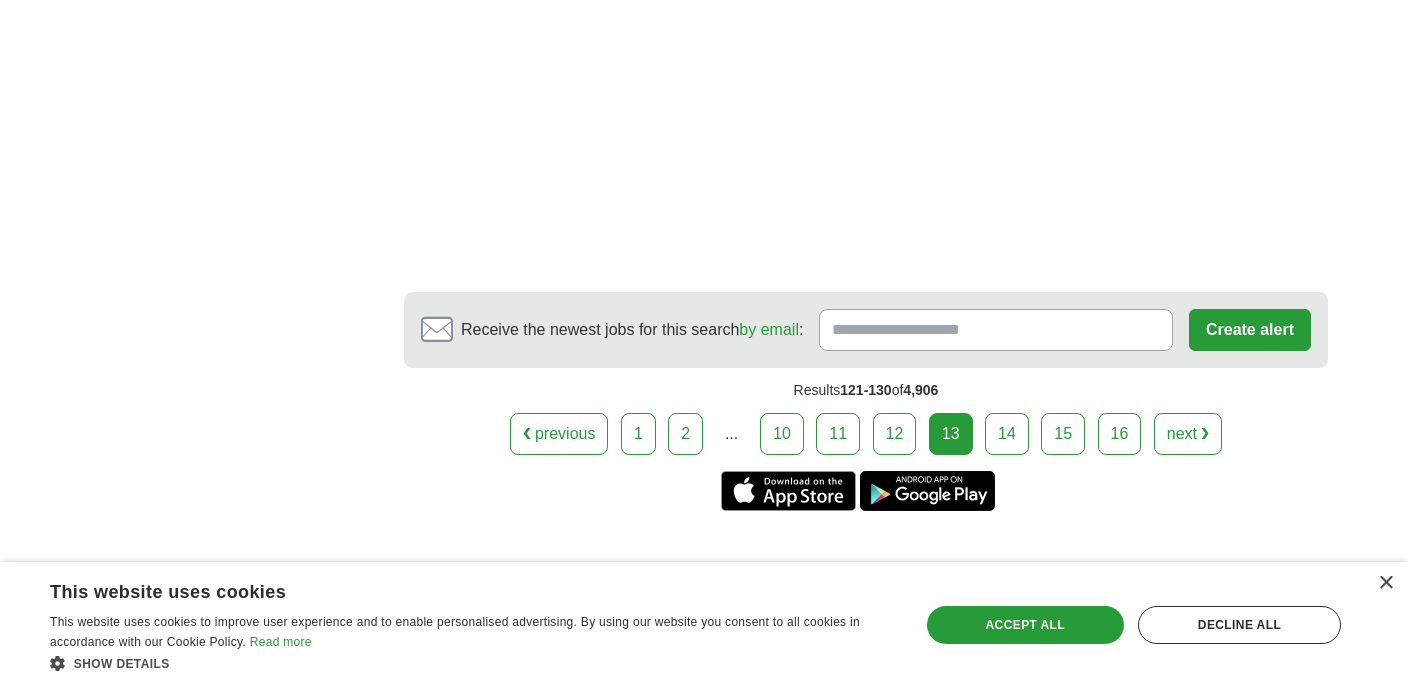 click on "14" at bounding box center (1007, 434) 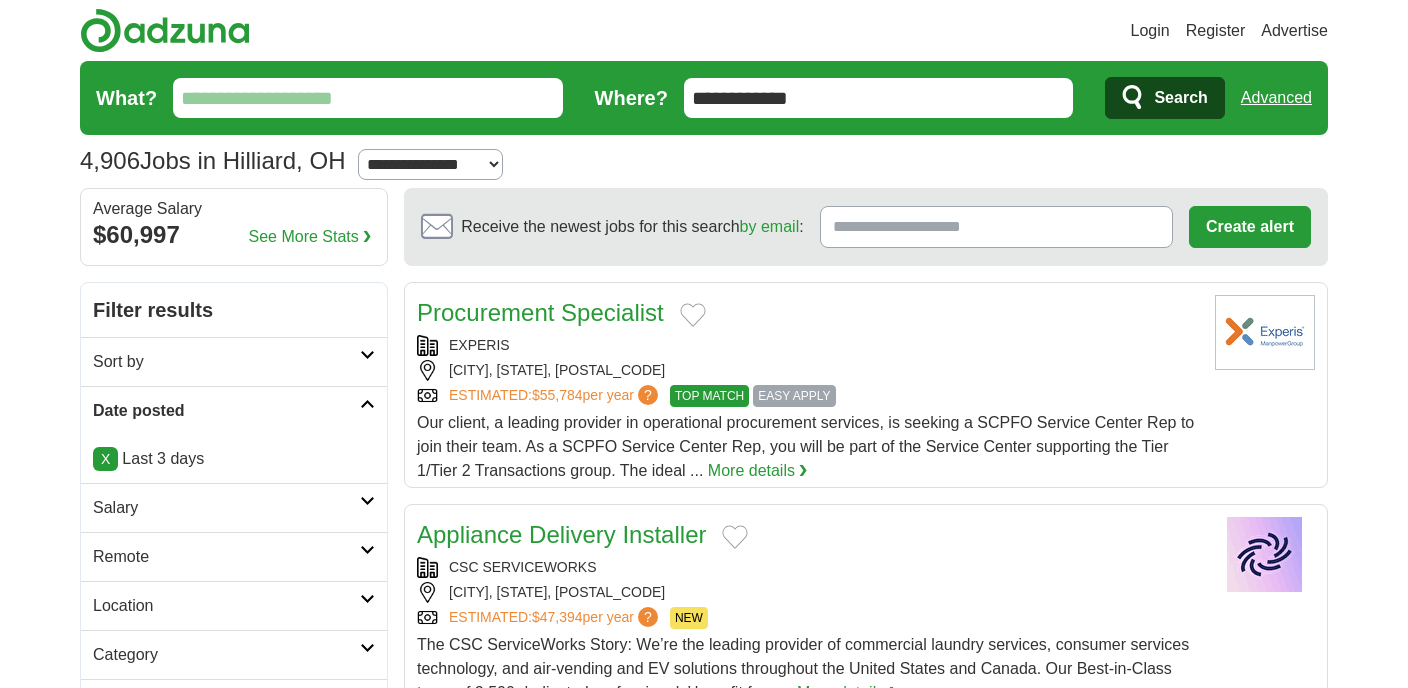 scroll, scrollTop: 0, scrollLeft: 0, axis: both 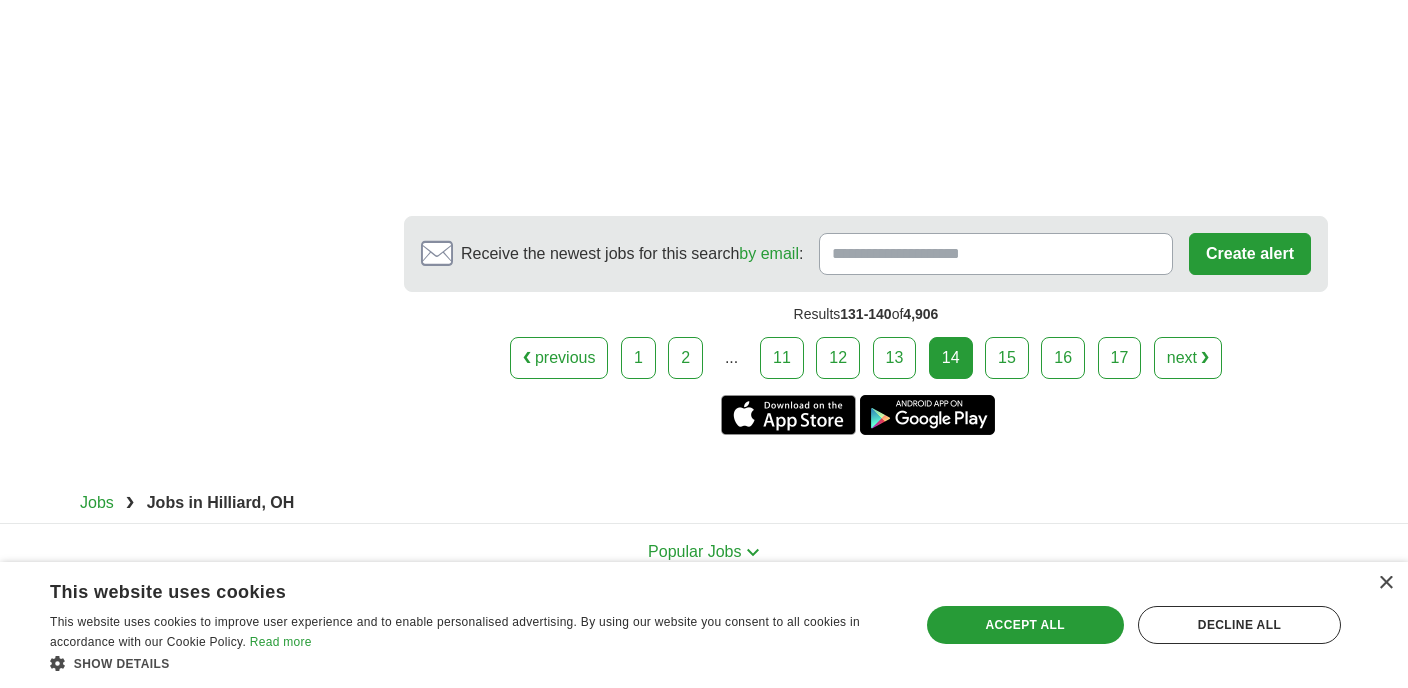 click on "15" at bounding box center [1007, 358] 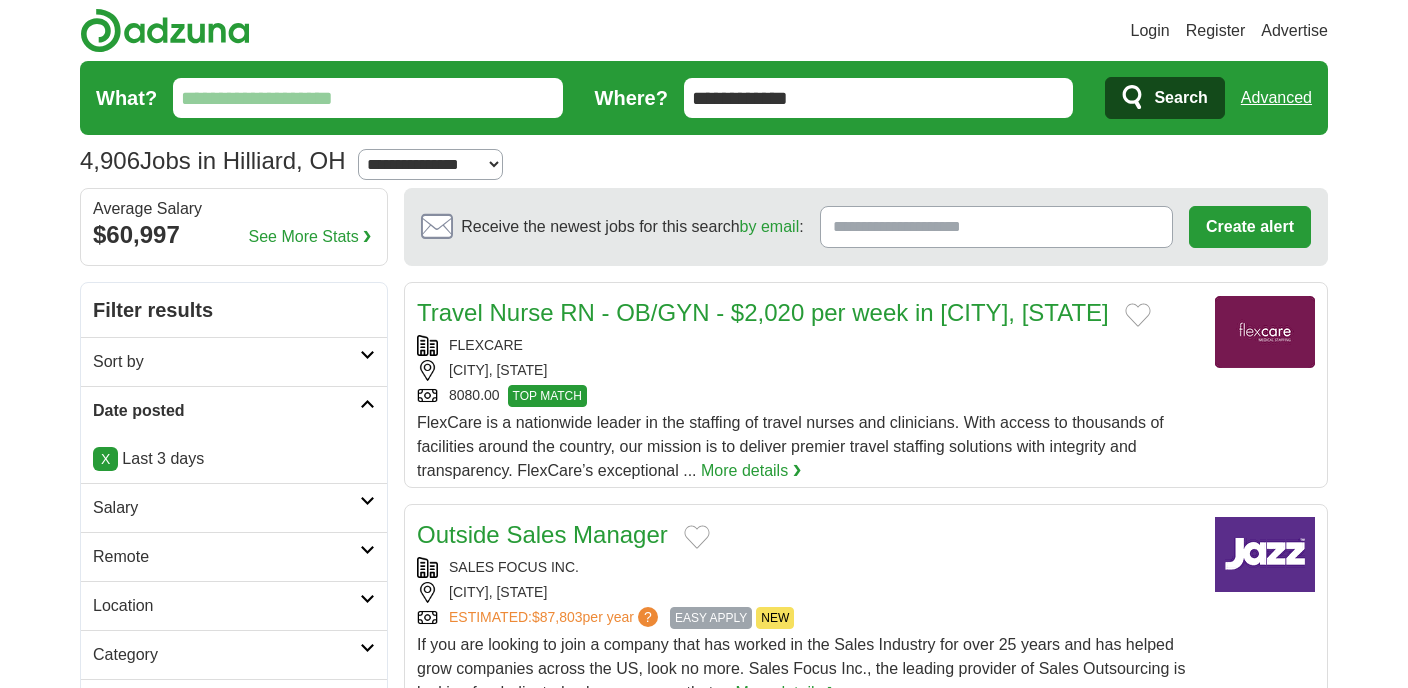 scroll, scrollTop: 0, scrollLeft: 0, axis: both 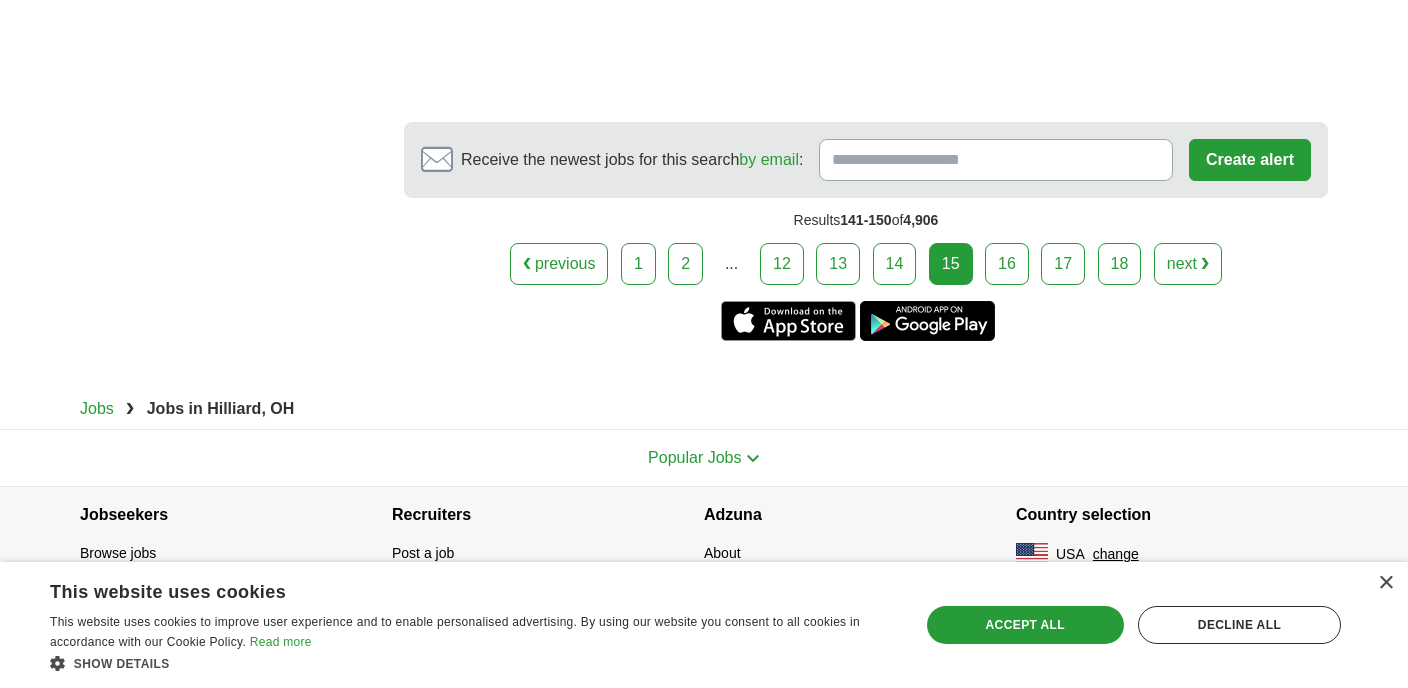 click on "16" at bounding box center (1007, 264) 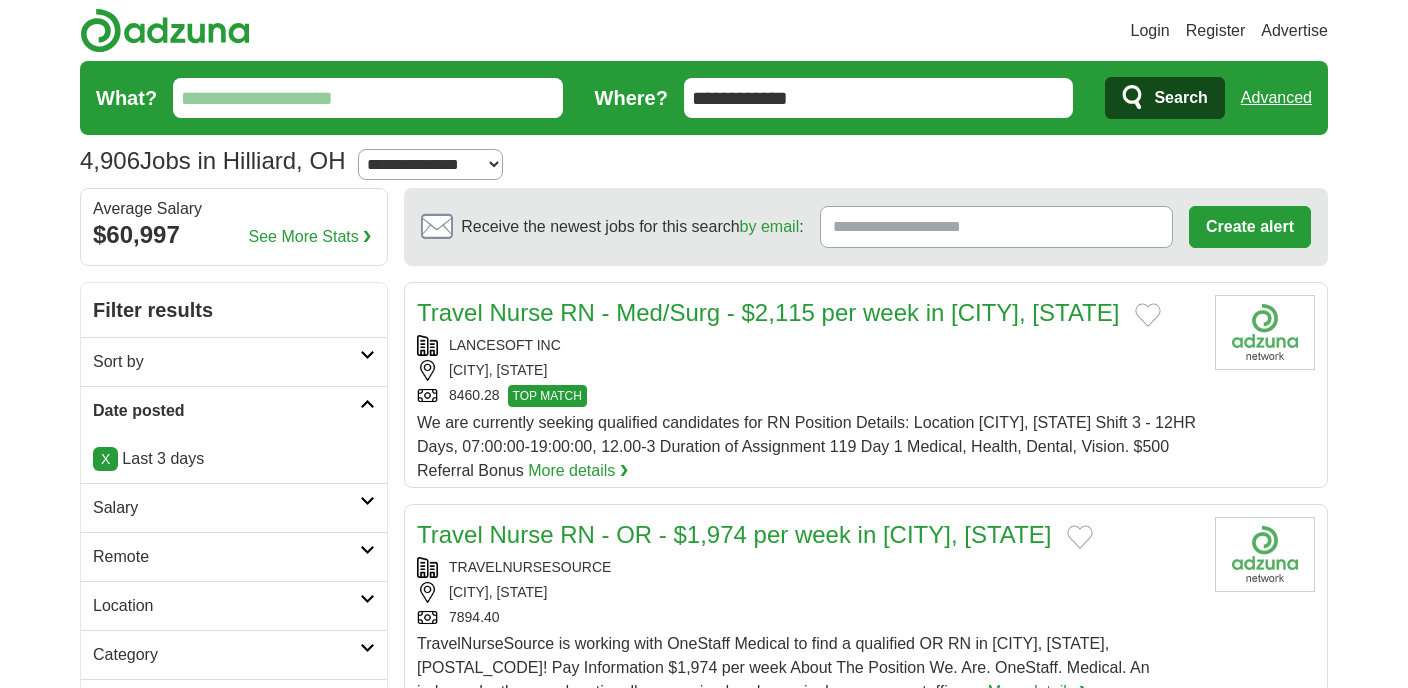scroll, scrollTop: 0, scrollLeft: 0, axis: both 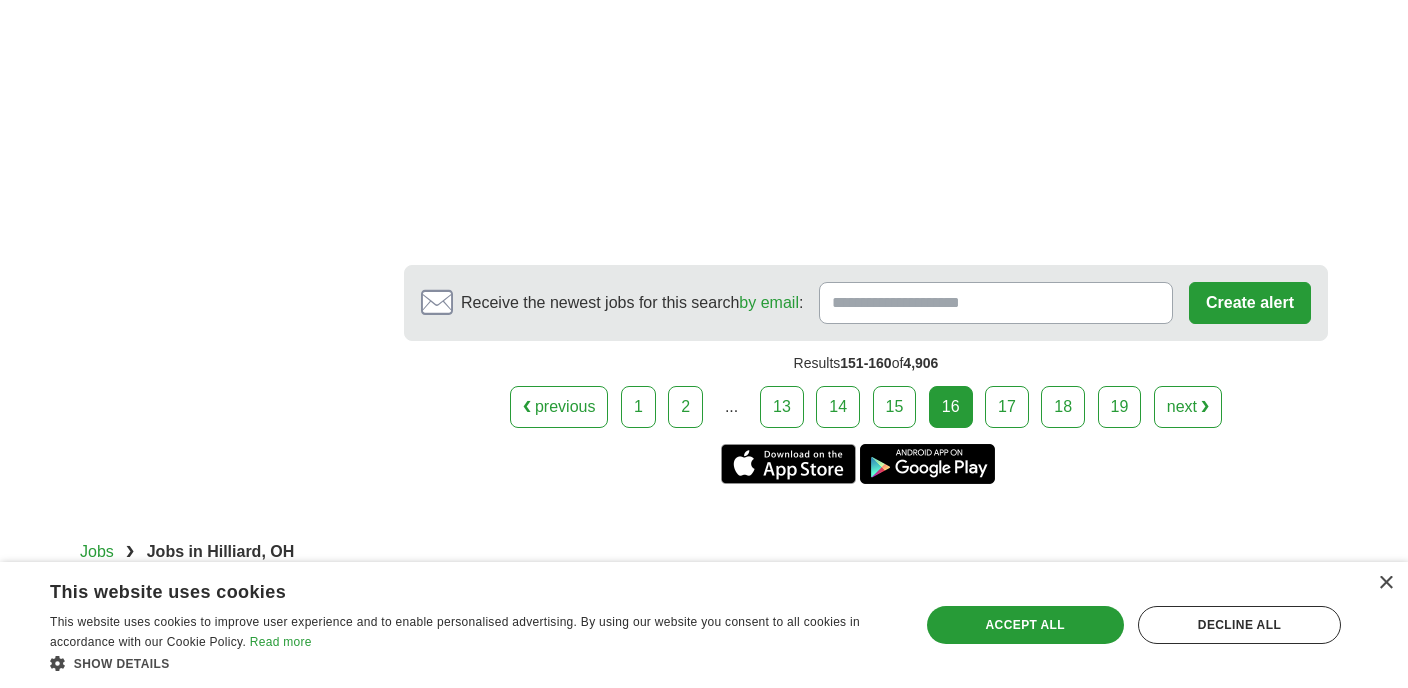 click on "17" at bounding box center [1007, 407] 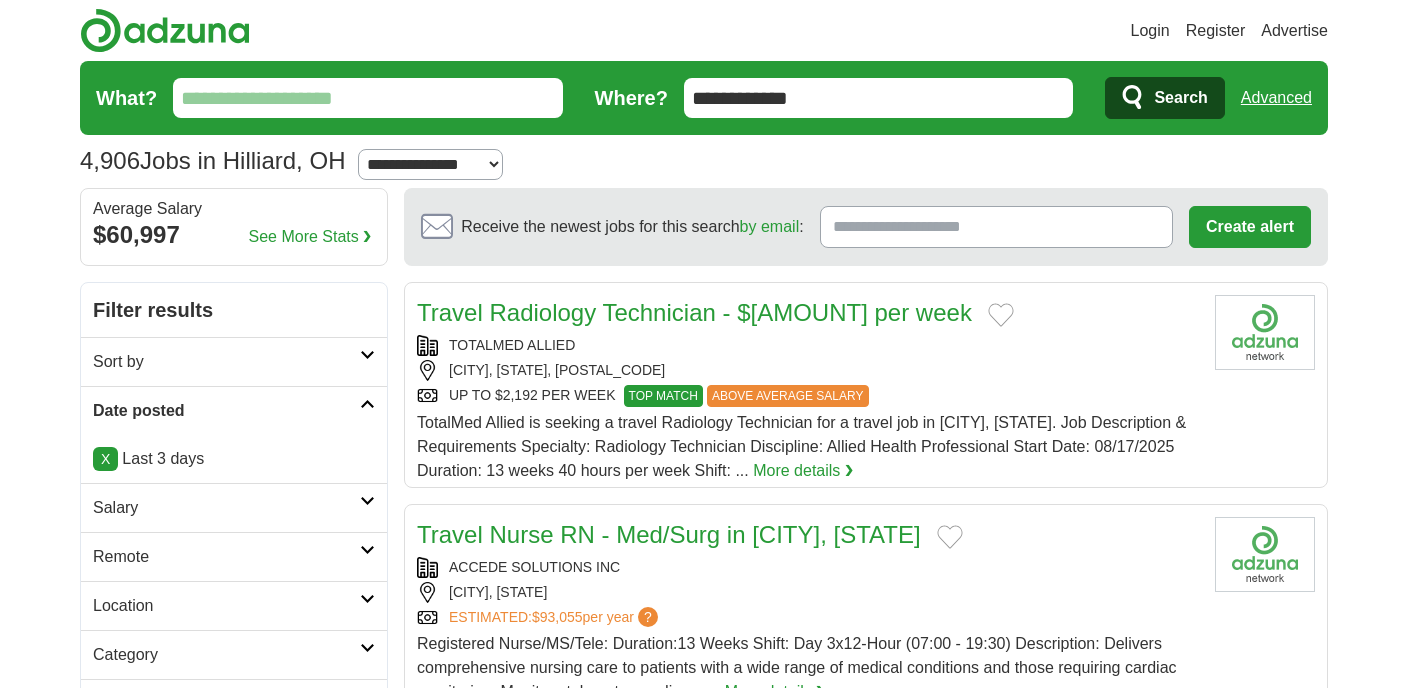 scroll, scrollTop: 0, scrollLeft: 0, axis: both 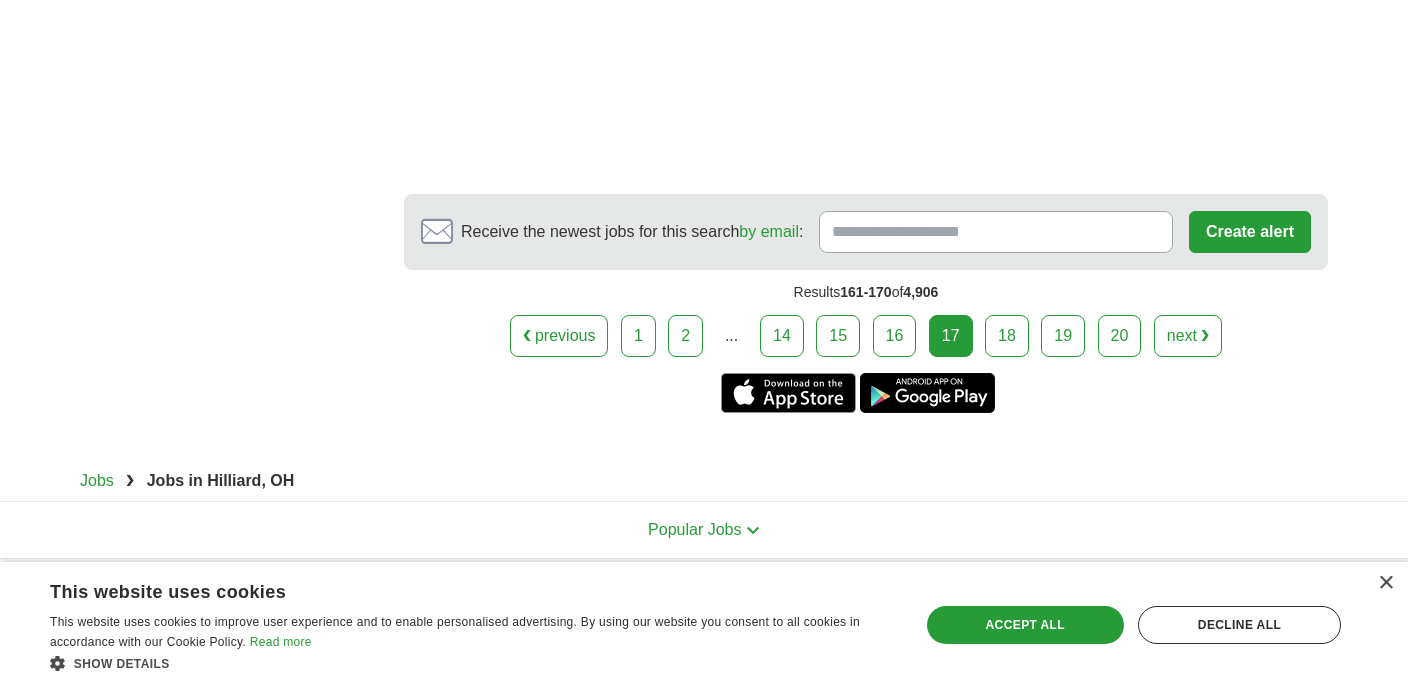 click on "18" at bounding box center (1007, 336) 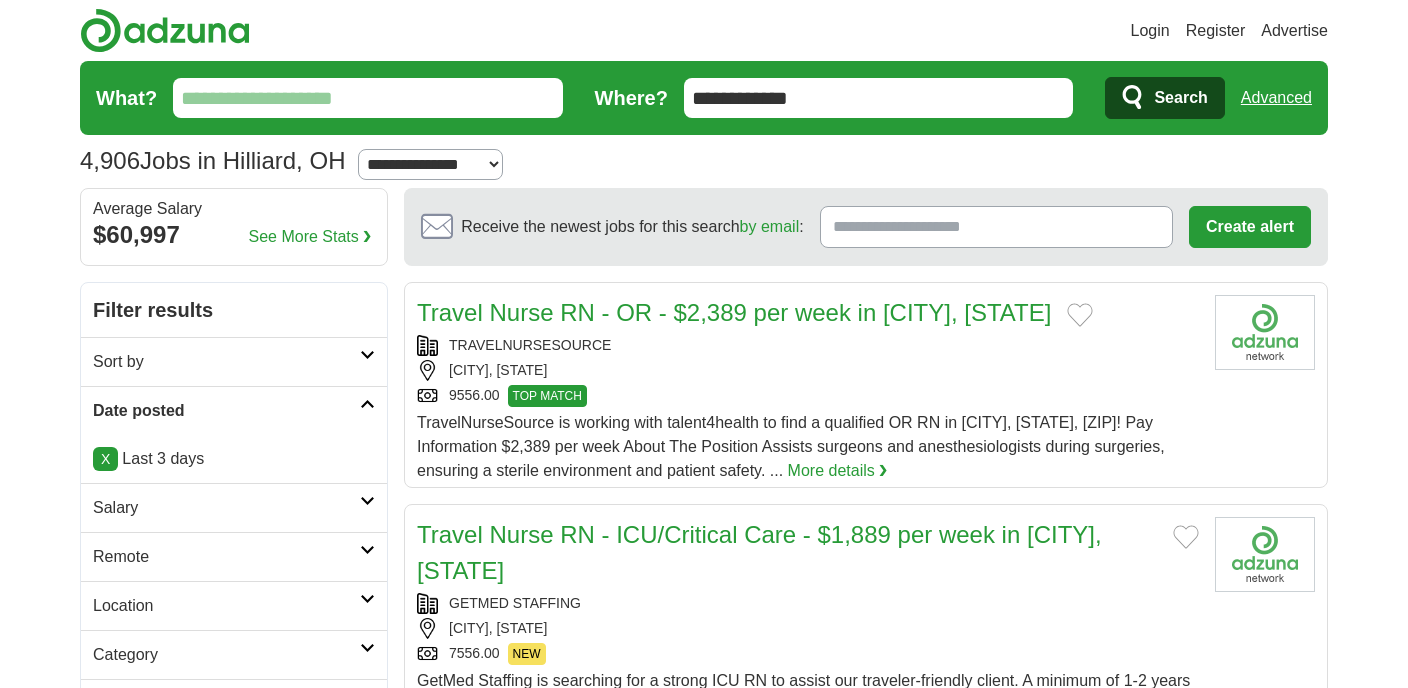scroll, scrollTop: 0, scrollLeft: 0, axis: both 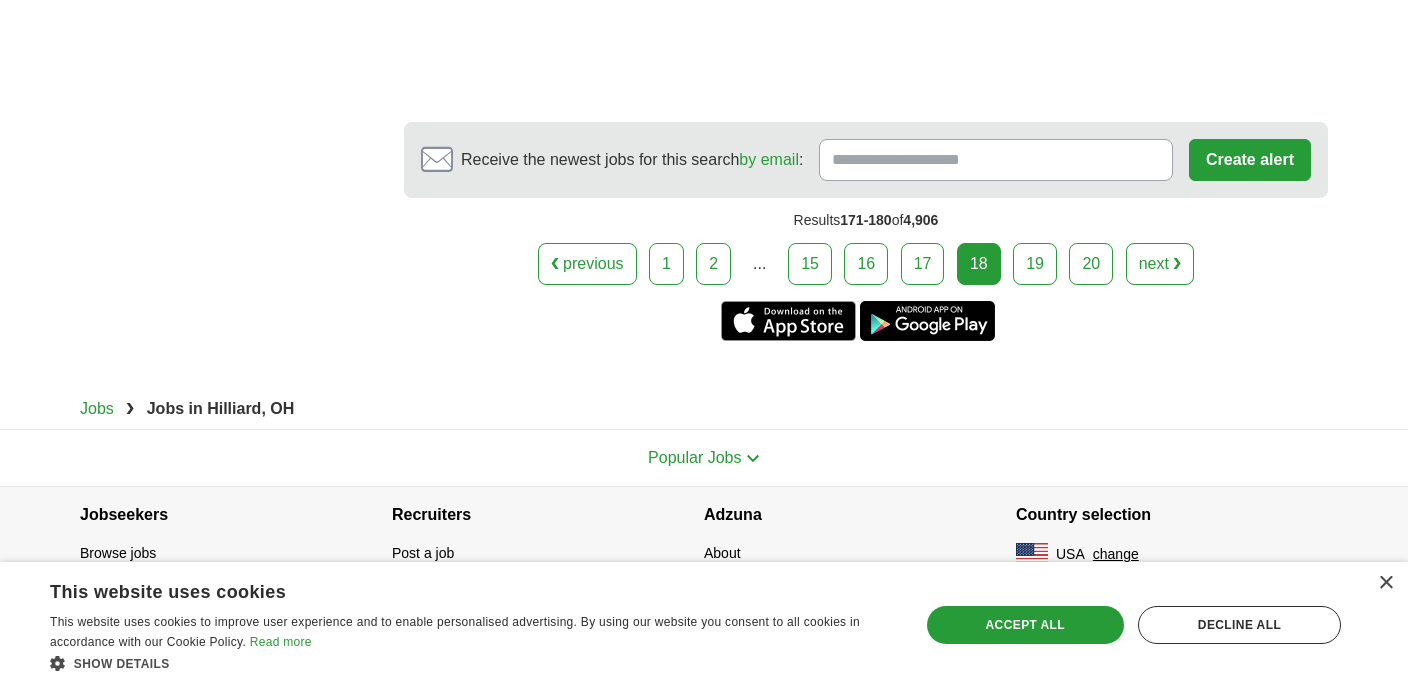 click on "19" at bounding box center (1035, 264) 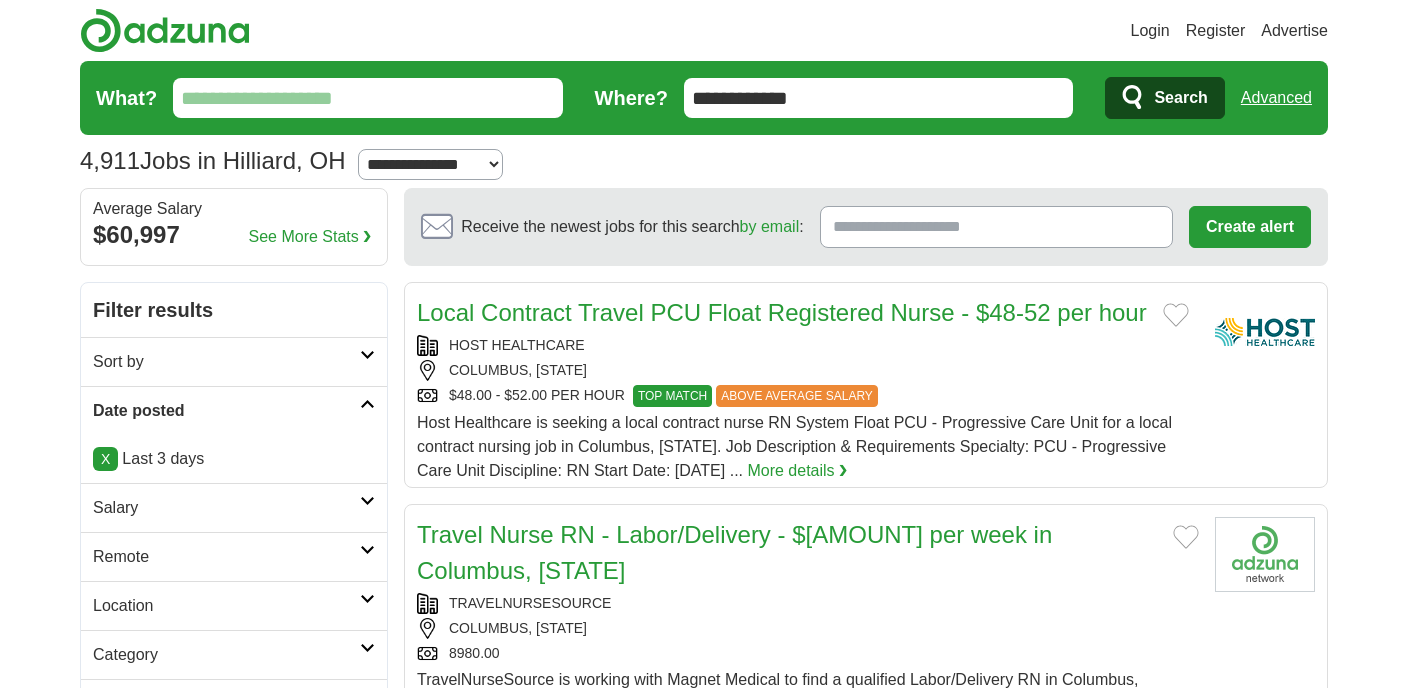 scroll, scrollTop: 0, scrollLeft: 0, axis: both 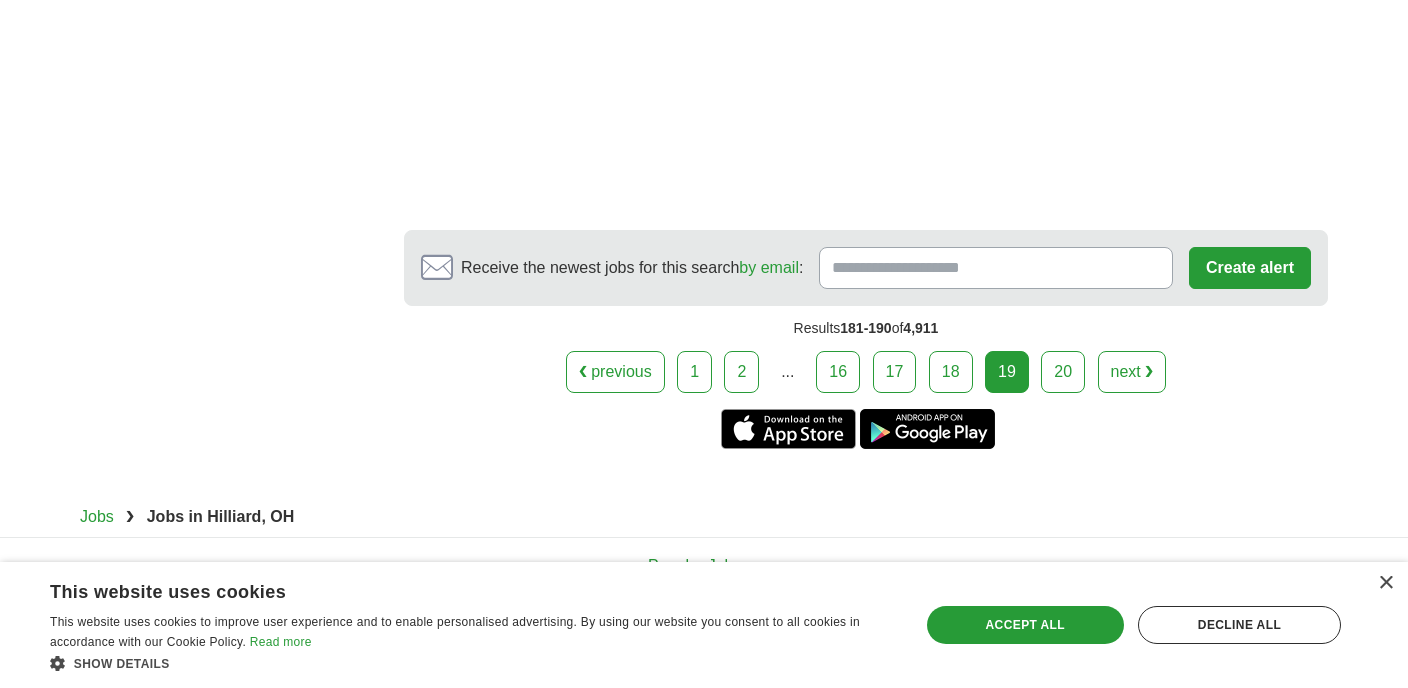 click on "20" at bounding box center [1063, 372] 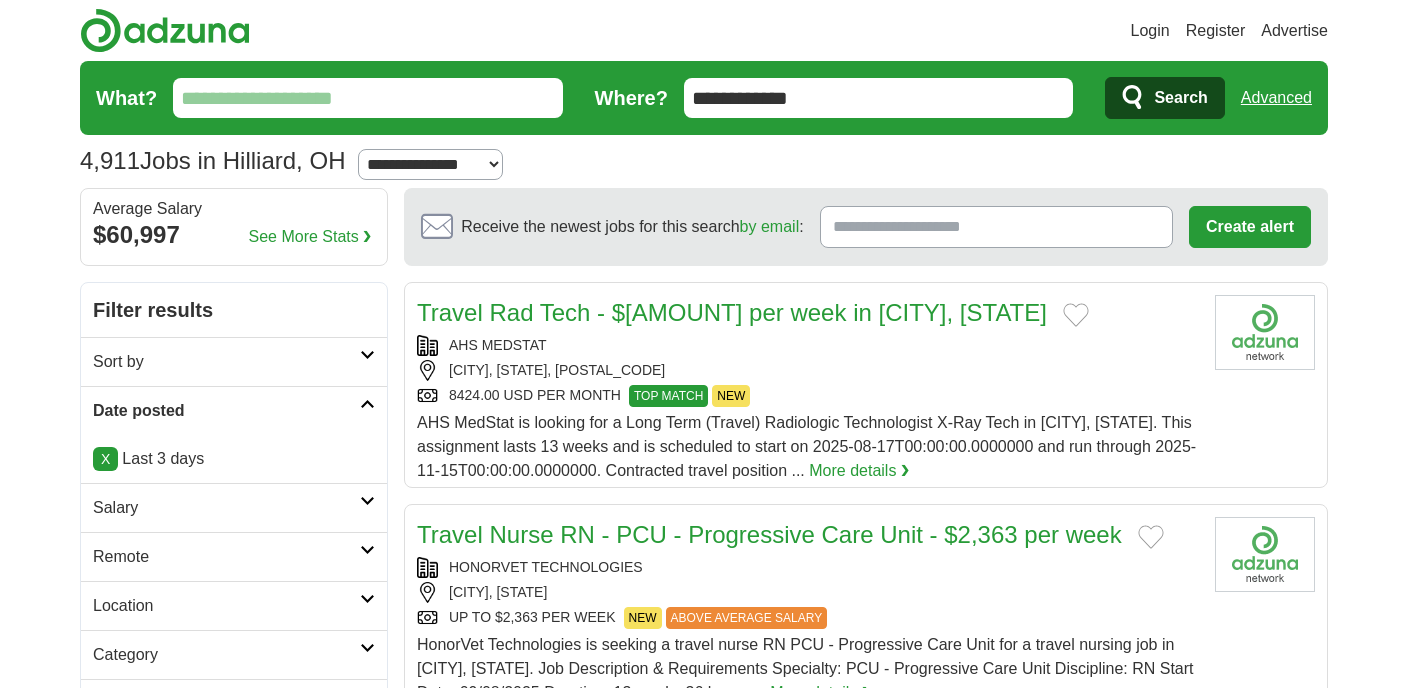 scroll, scrollTop: 0, scrollLeft: 0, axis: both 